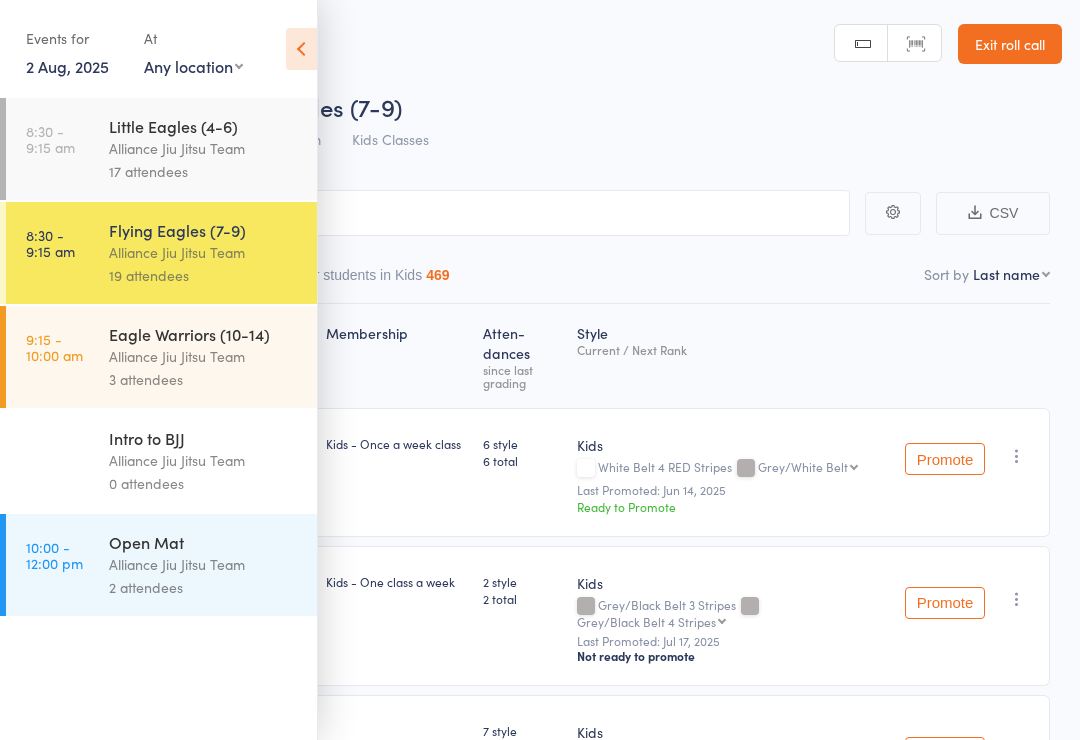 scroll, scrollTop: 14, scrollLeft: 0, axis: vertical 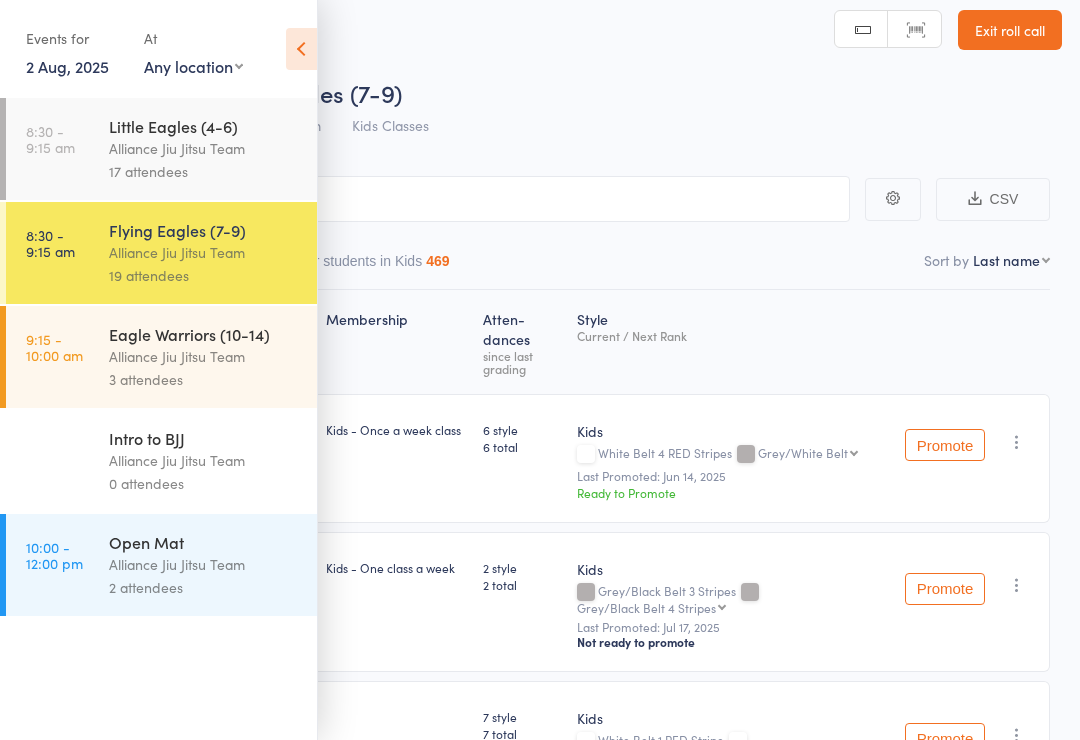 click on "2 Aug, 2025" at bounding box center [67, 66] 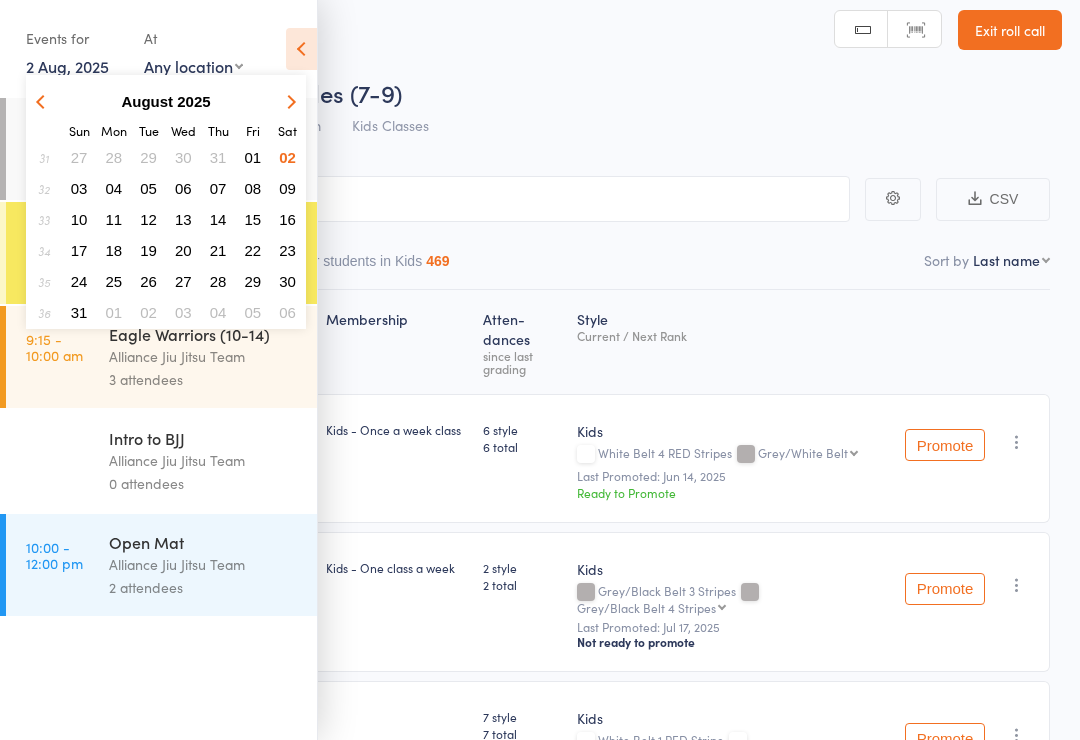click on "04" at bounding box center (114, 188) 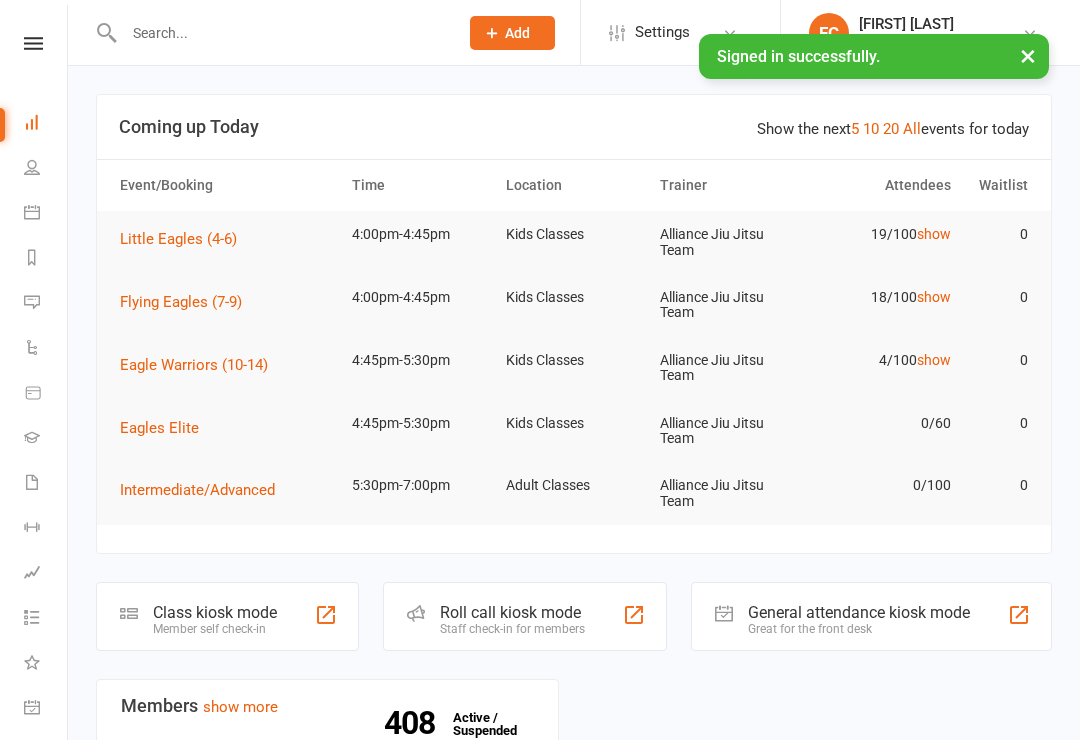 scroll, scrollTop: 0, scrollLeft: 0, axis: both 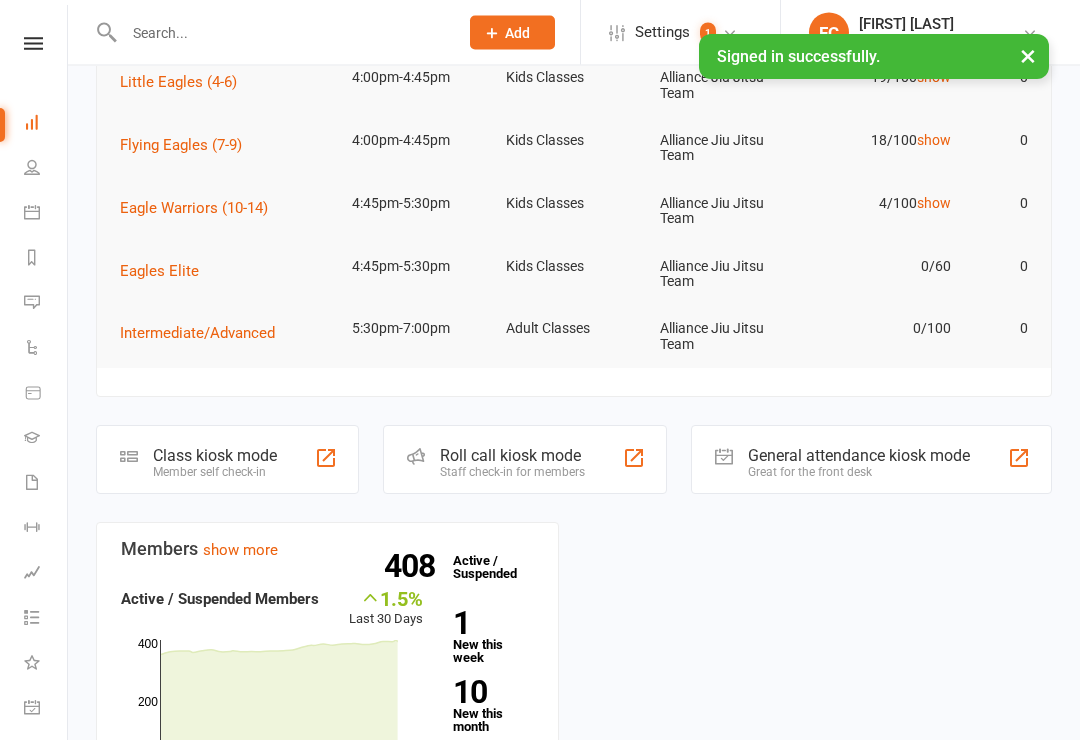click on "Roll call kiosk mode Staff check-in for members" 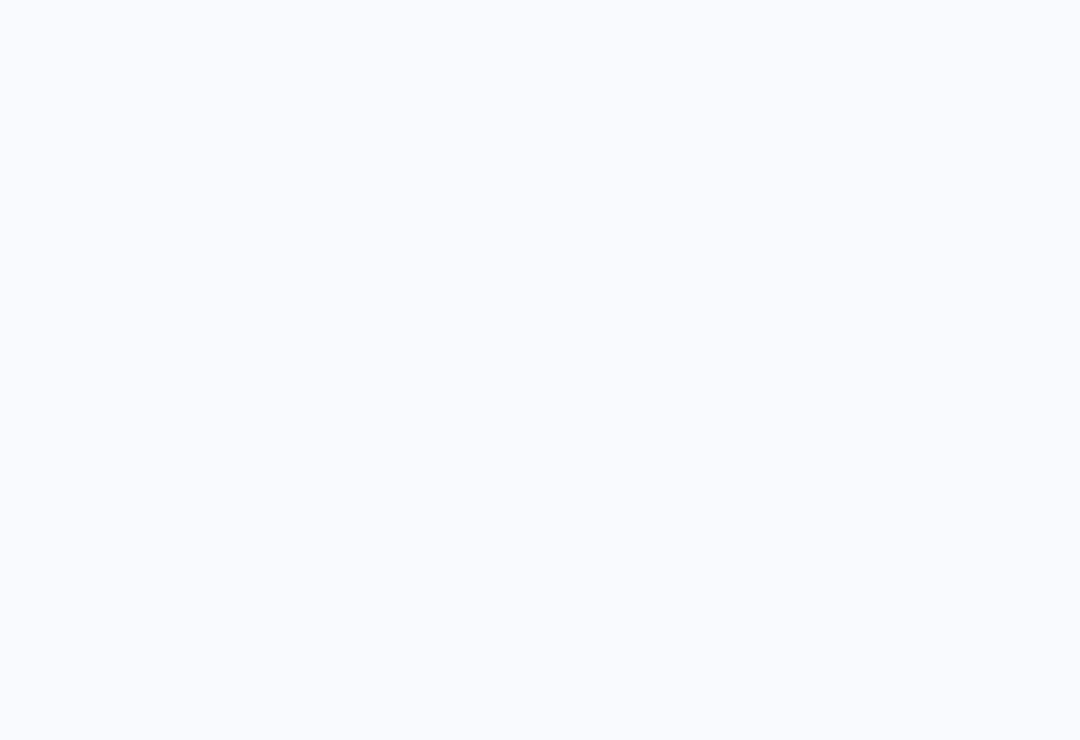 scroll, scrollTop: 0, scrollLeft: 0, axis: both 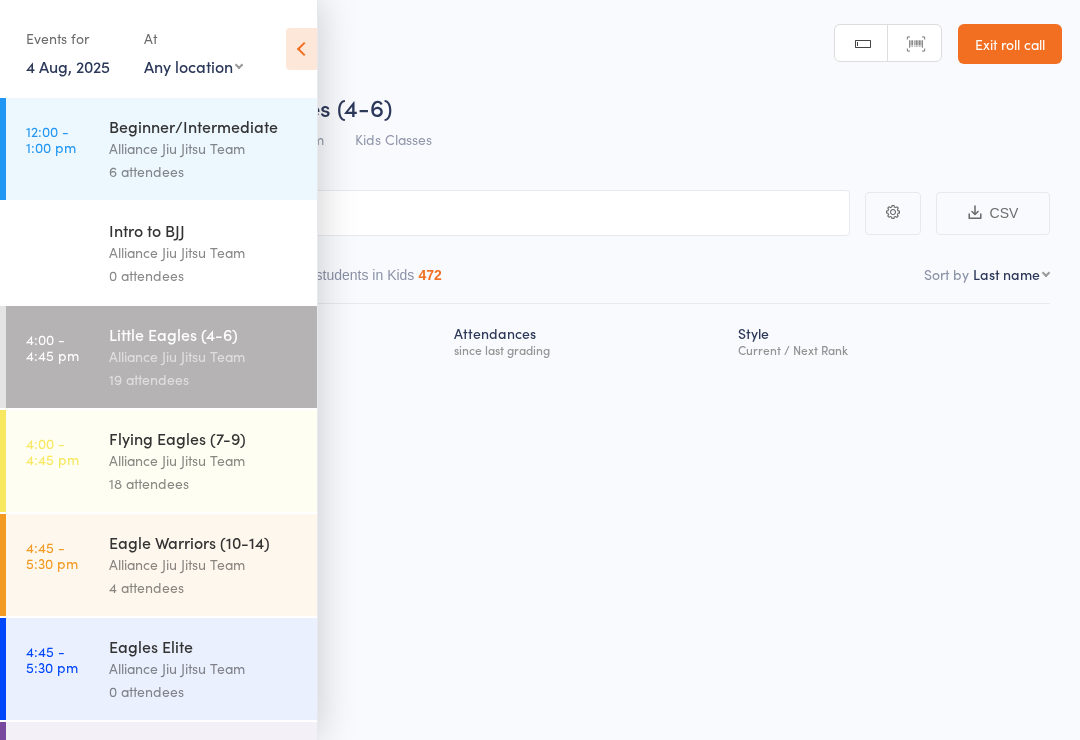 click at bounding box center (301, 49) 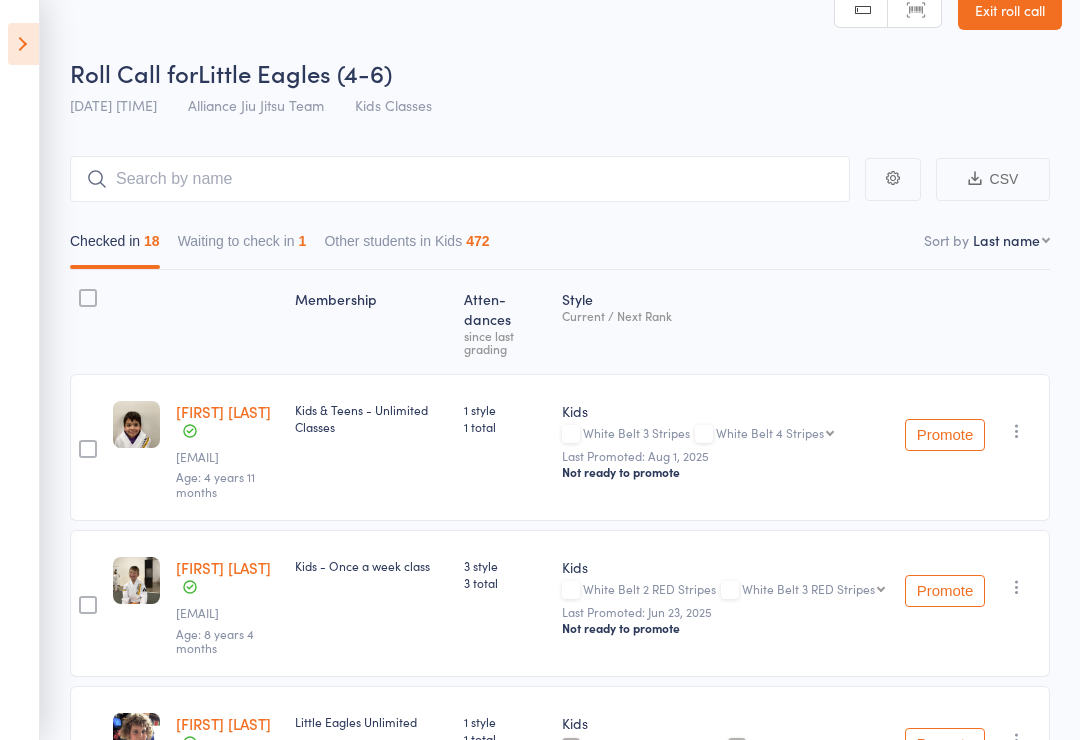 scroll, scrollTop: 0, scrollLeft: 0, axis: both 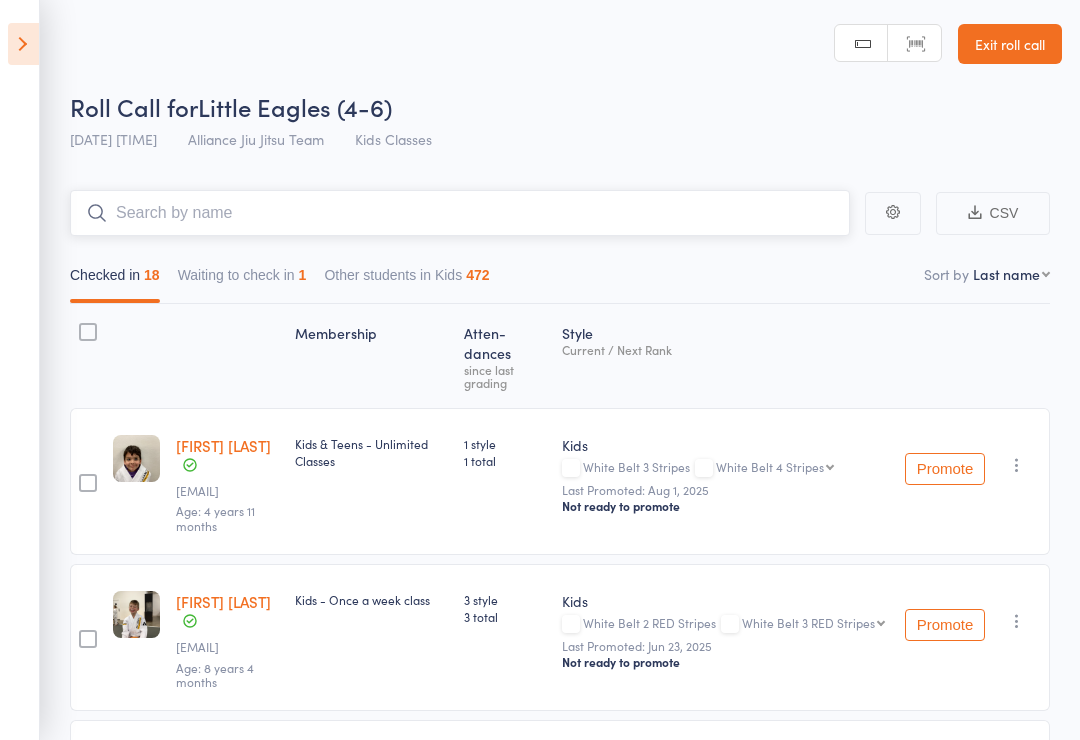 click at bounding box center [460, 213] 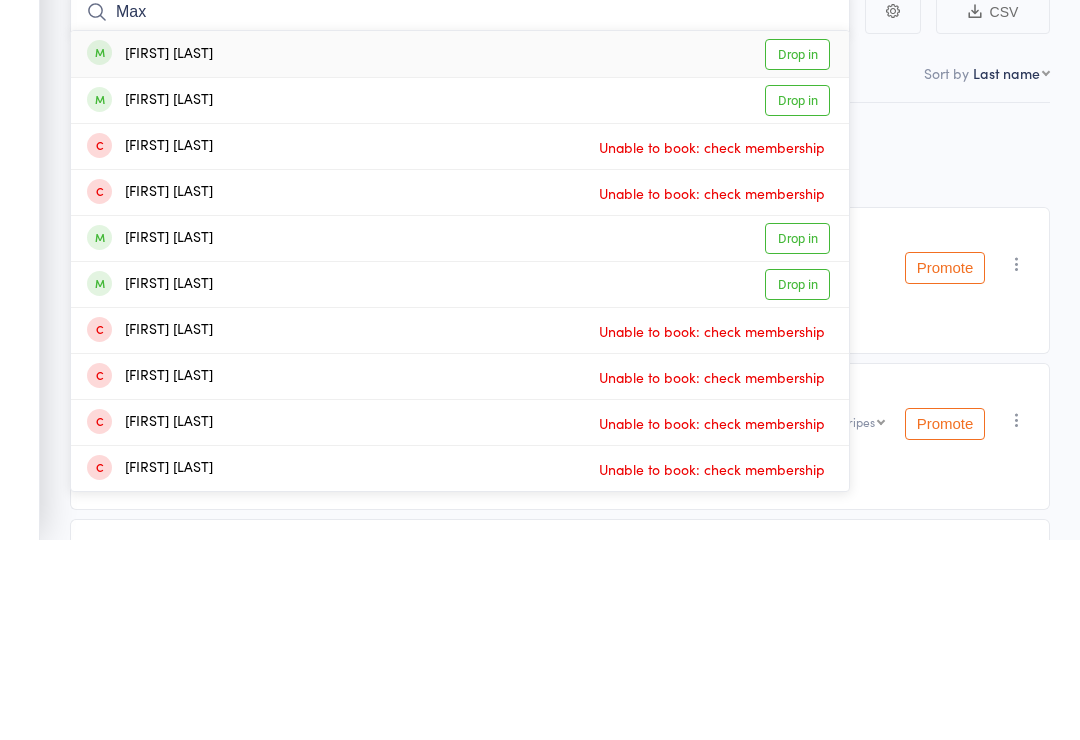 type on "Max" 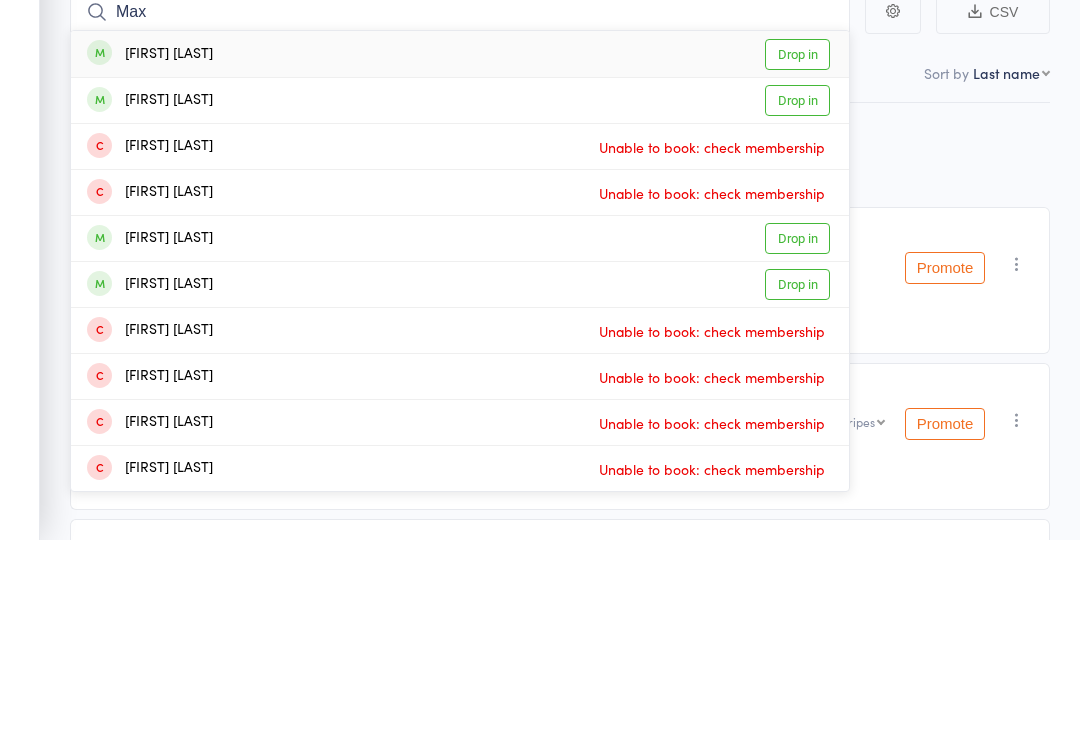 click on "Drop in" at bounding box center (797, 439) 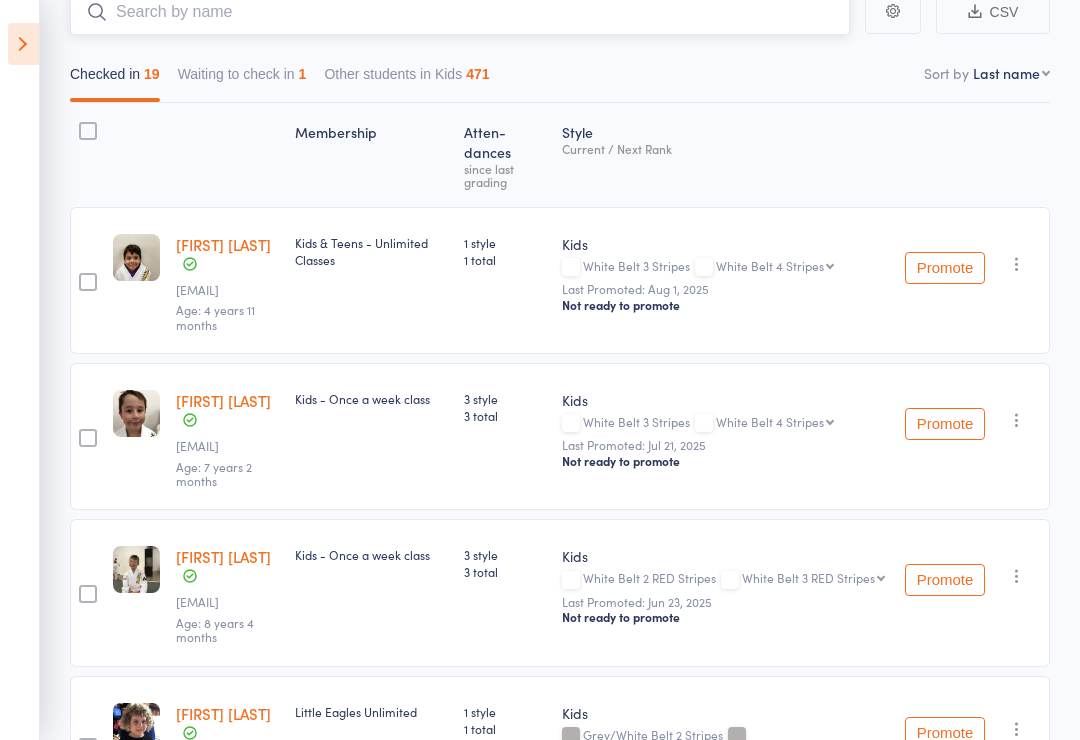 scroll, scrollTop: 200, scrollLeft: 0, axis: vertical 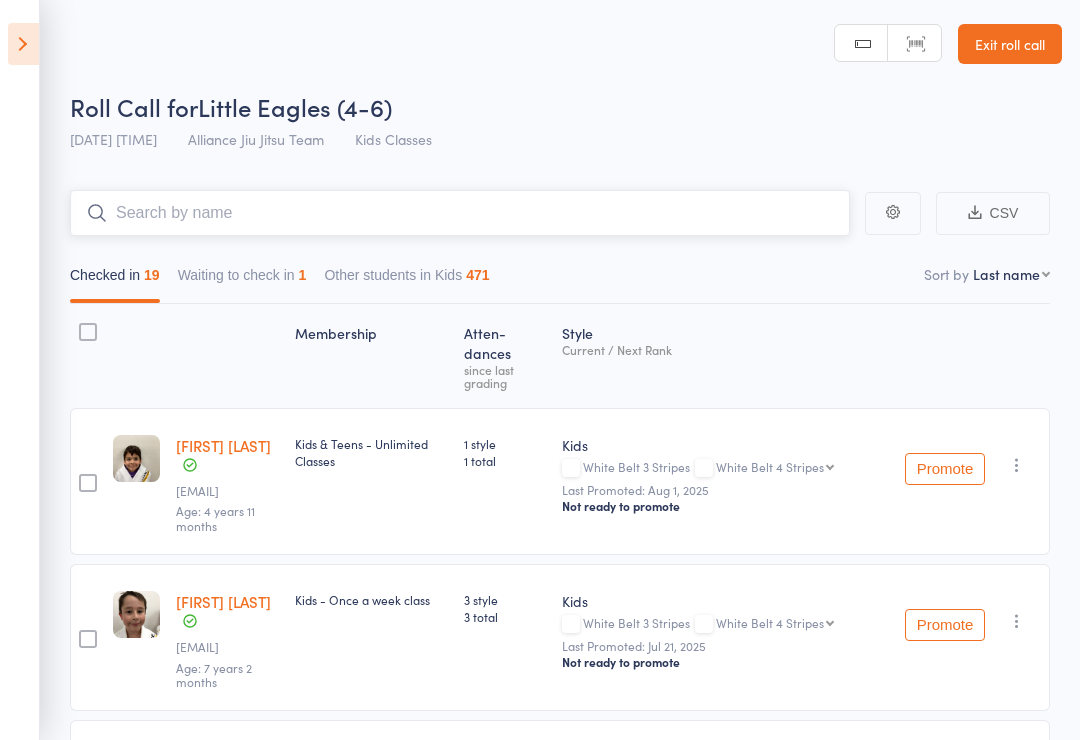 click at bounding box center (460, 213) 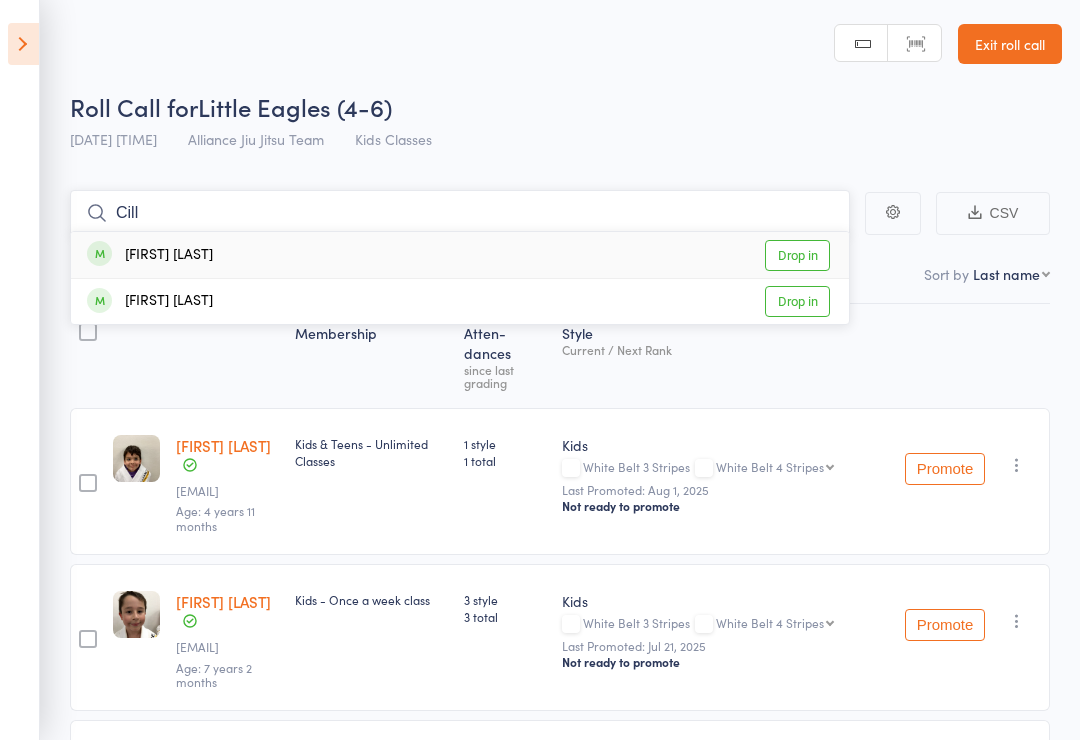 type on "Cill" 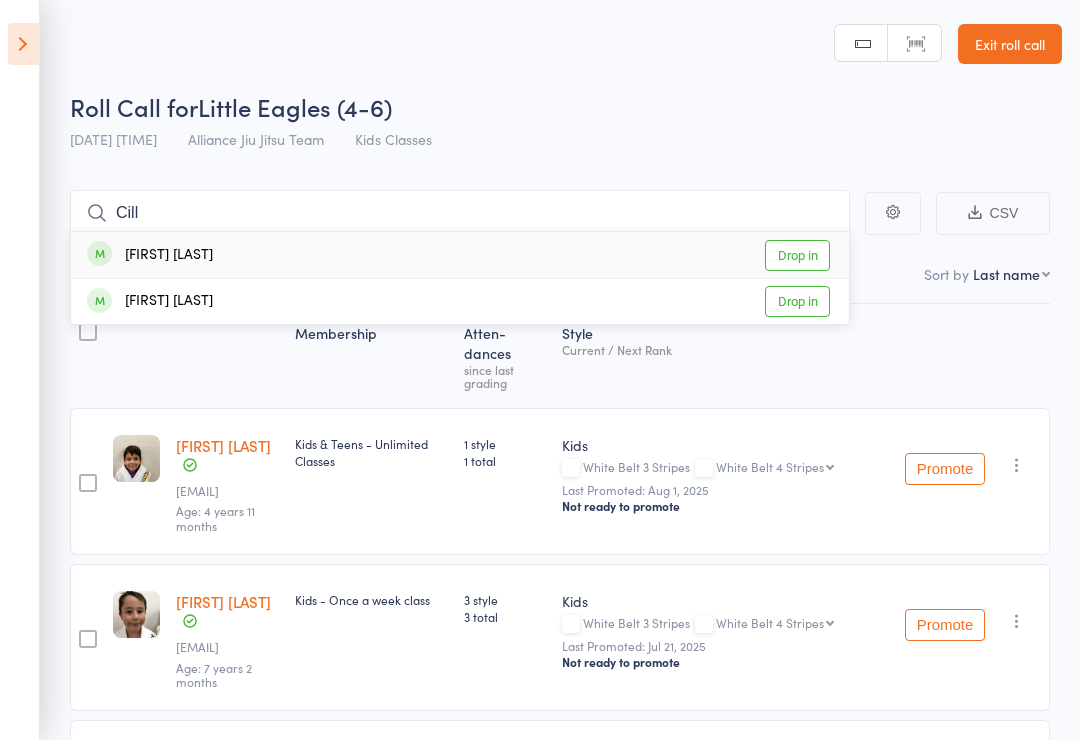 click on "Drop in" at bounding box center [797, 255] 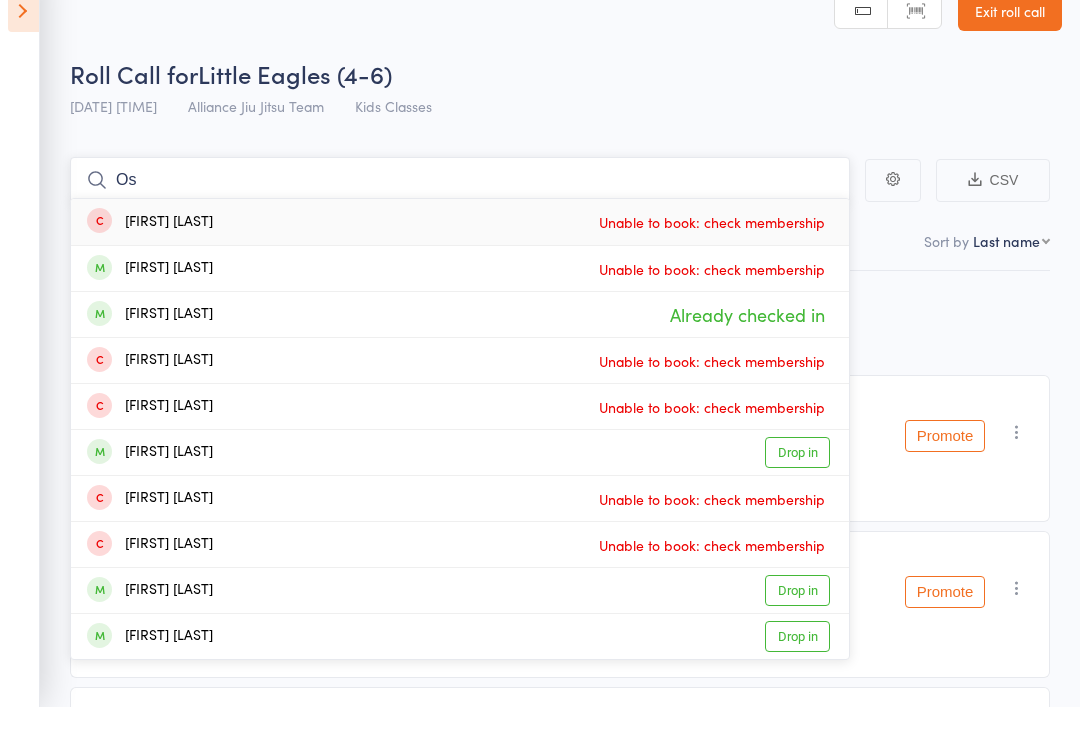 type on "O" 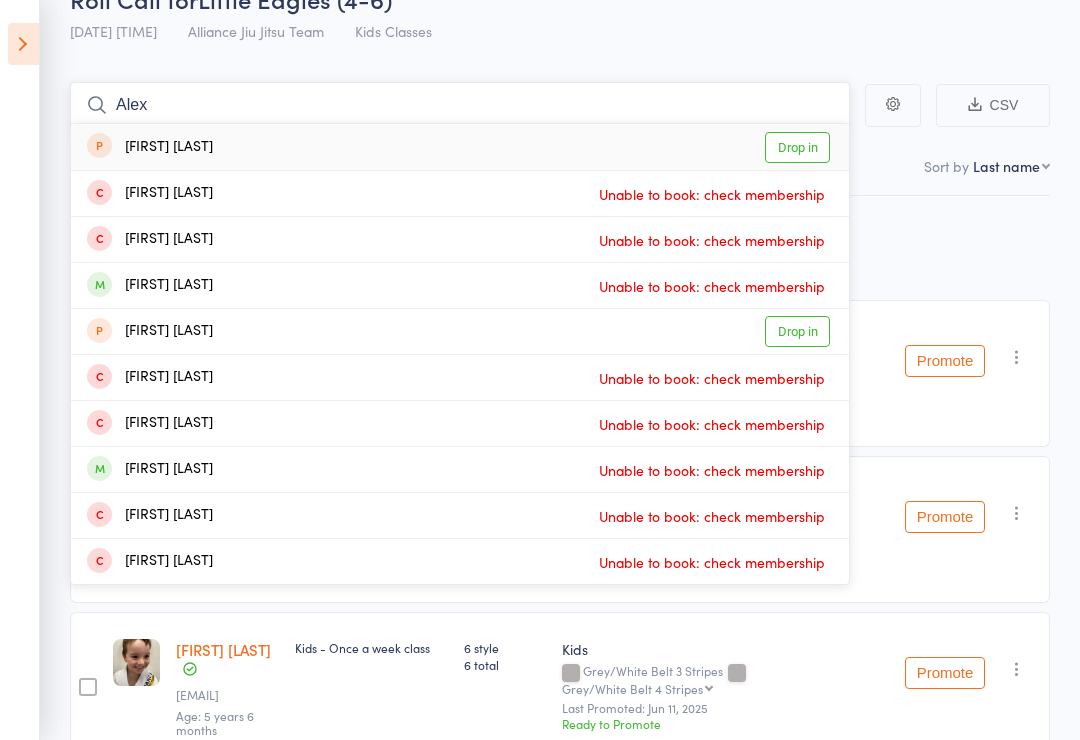 scroll, scrollTop: 0, scrollLeft: 0, axis: both 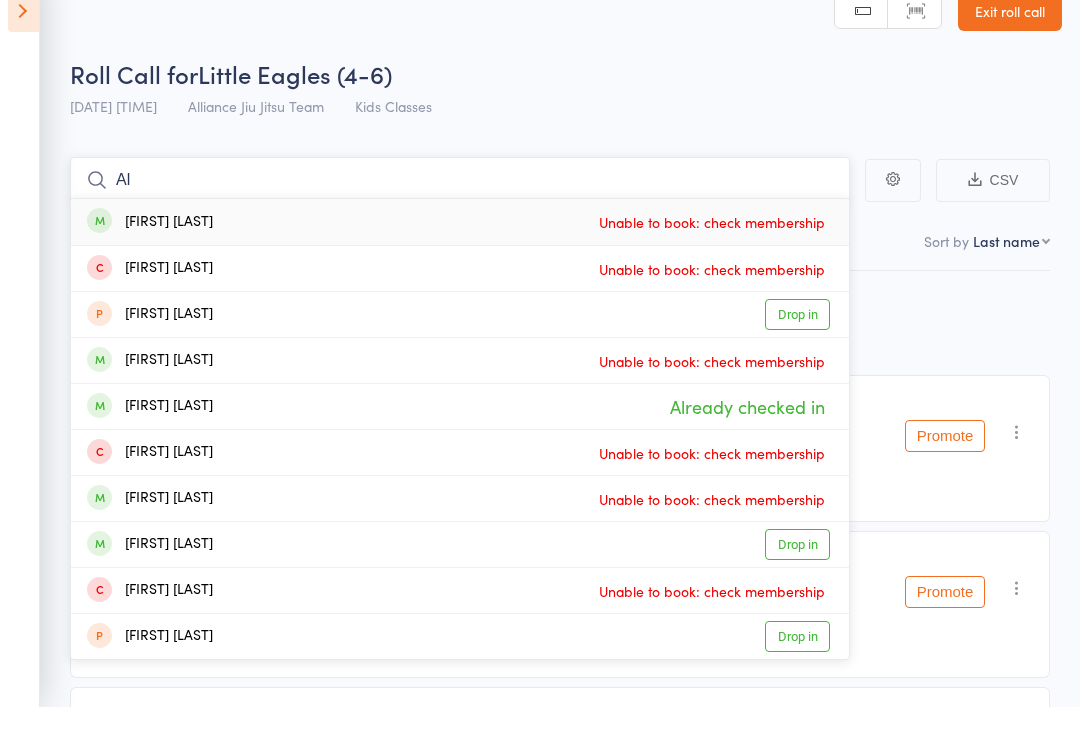 type on "A" 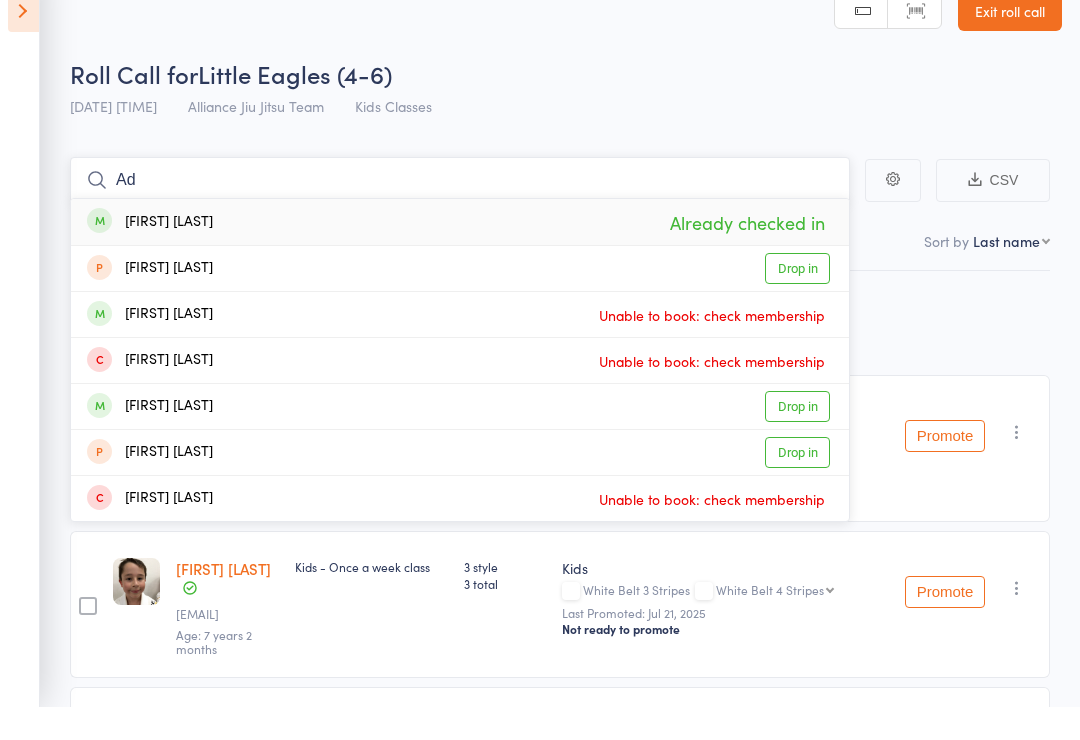 type on "A" 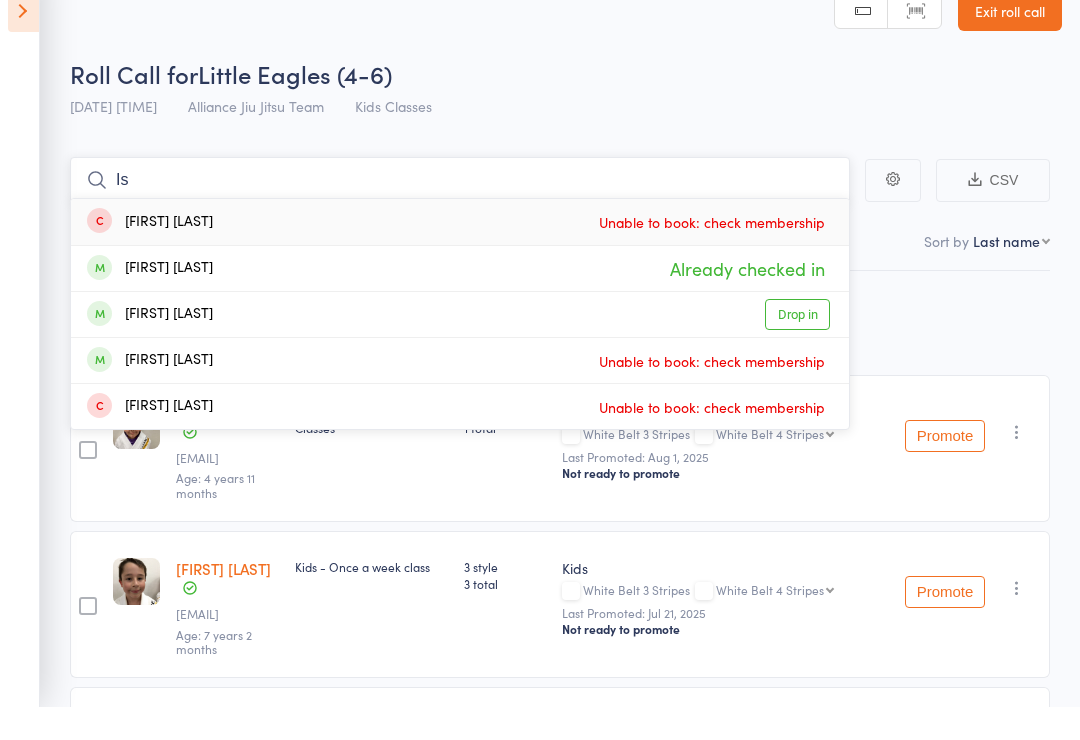 type on "I" 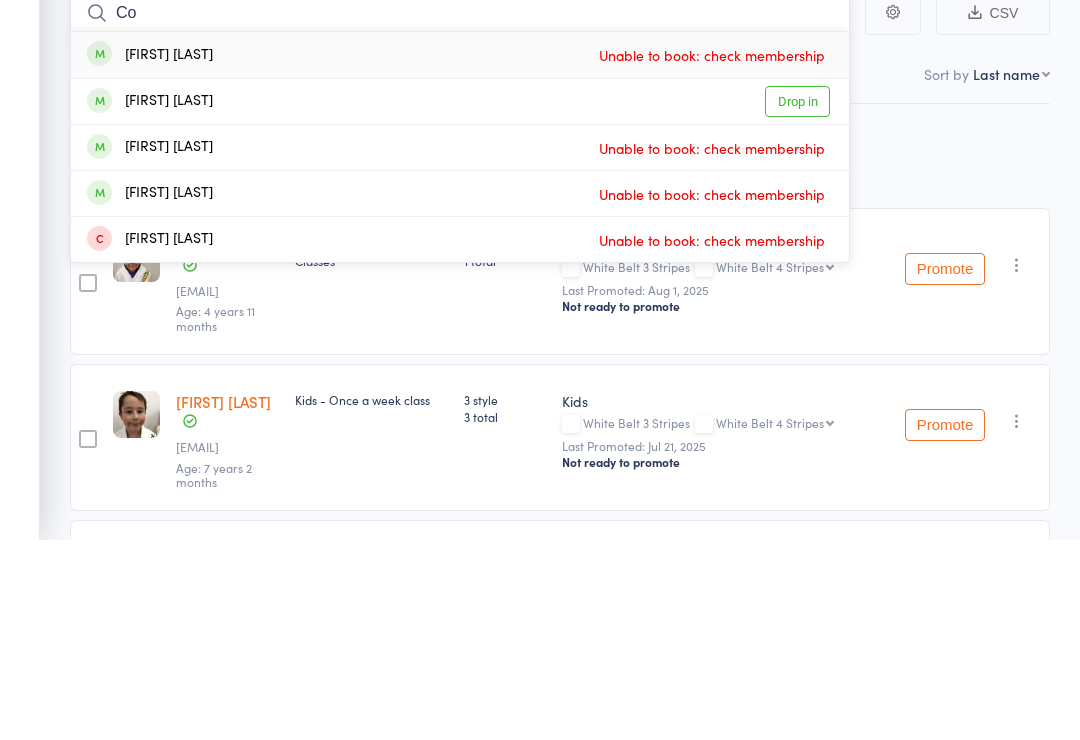 type on "C" 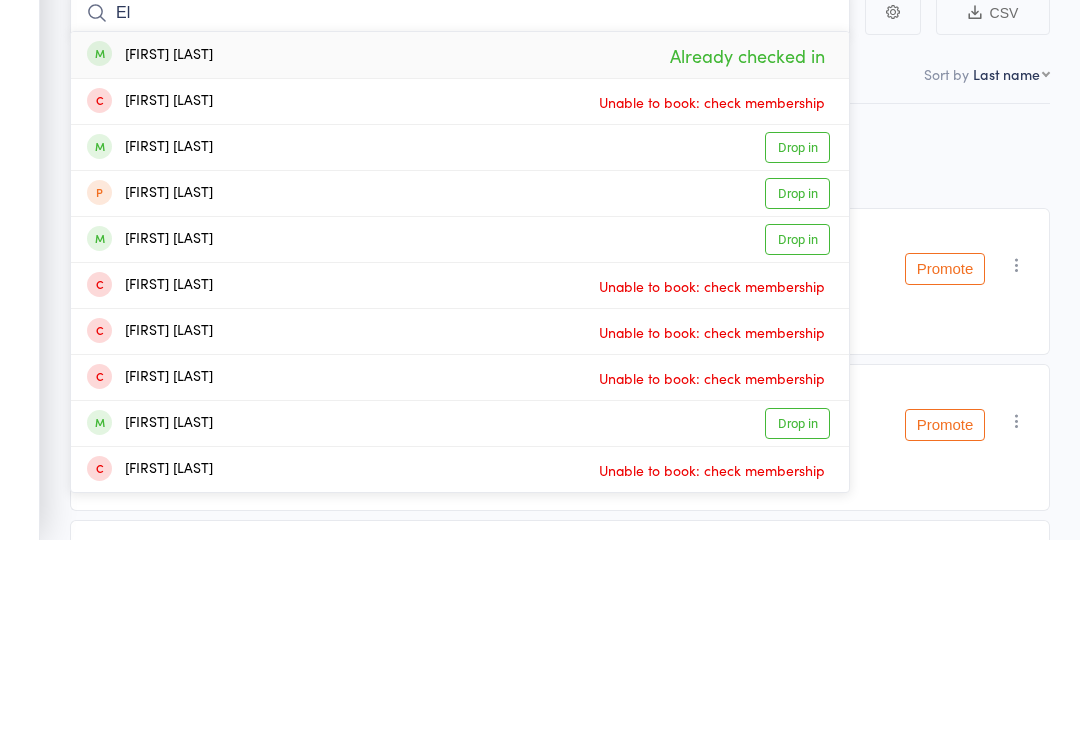type on "E" 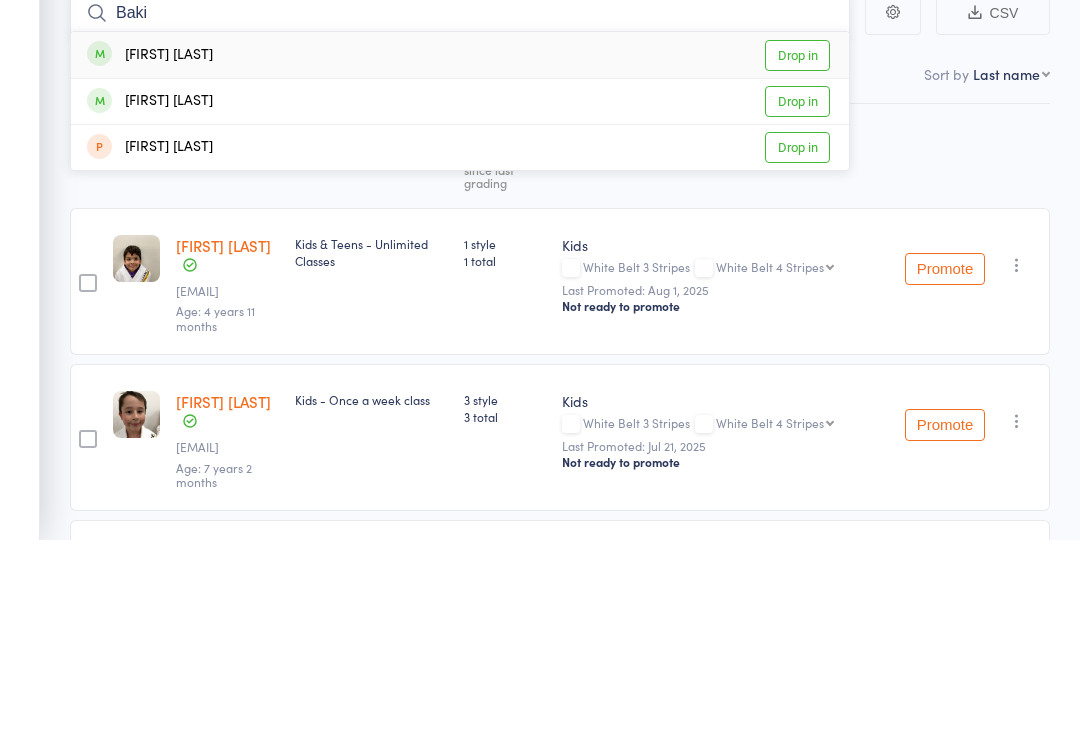 type on "Baki" 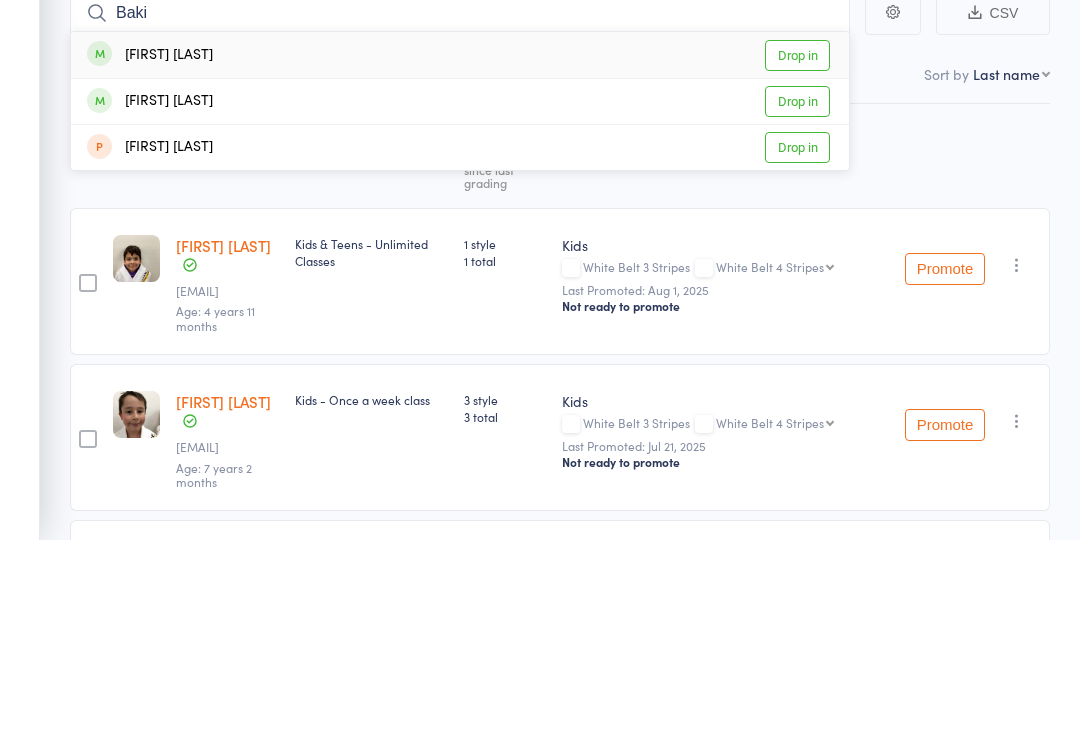 click on "Drop in" at bounding box center (797, 255) 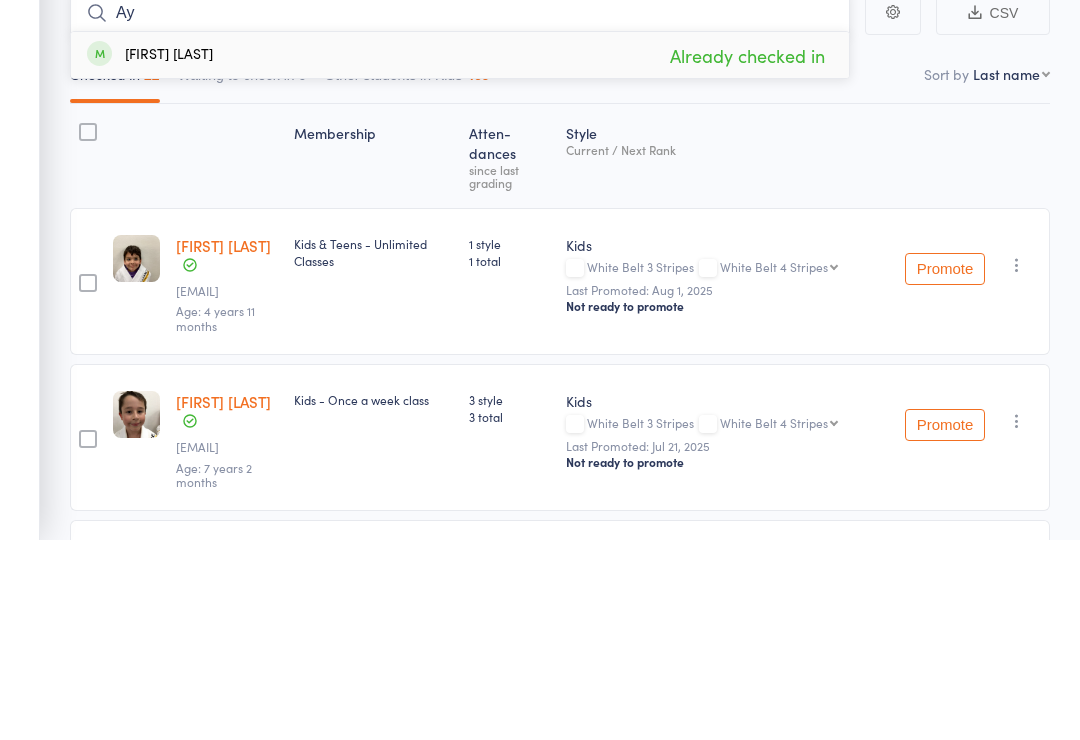 type on "A" 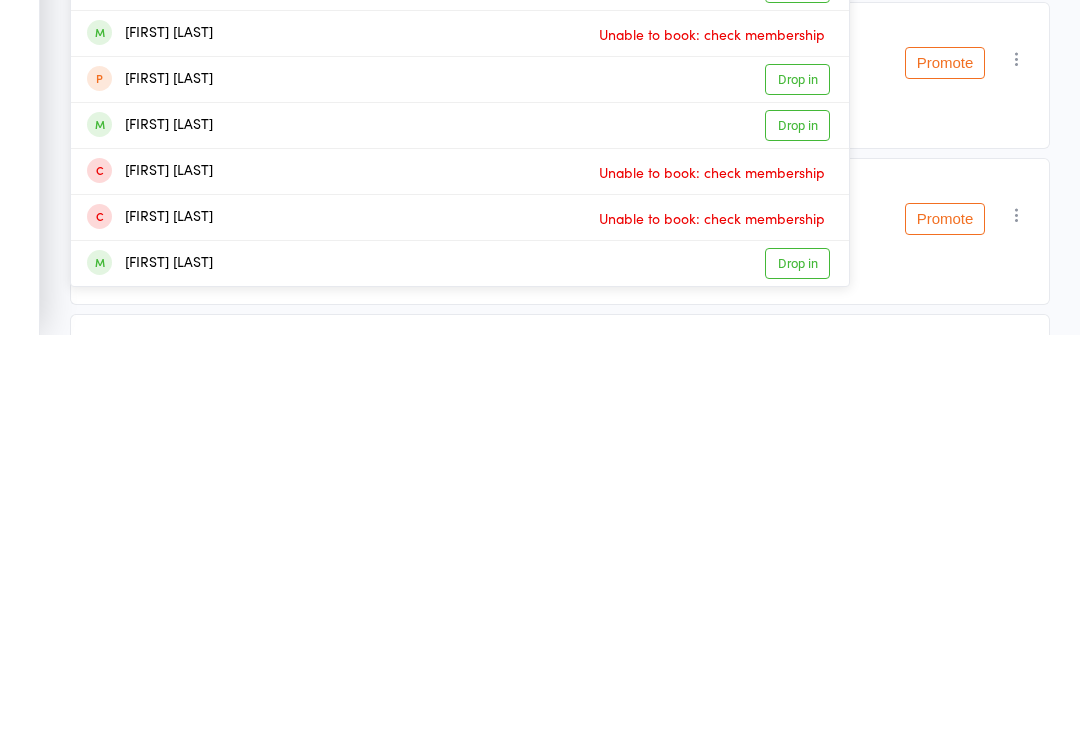 scroll, scrollTop: 9, scrollLeft: 0, axis: vertical 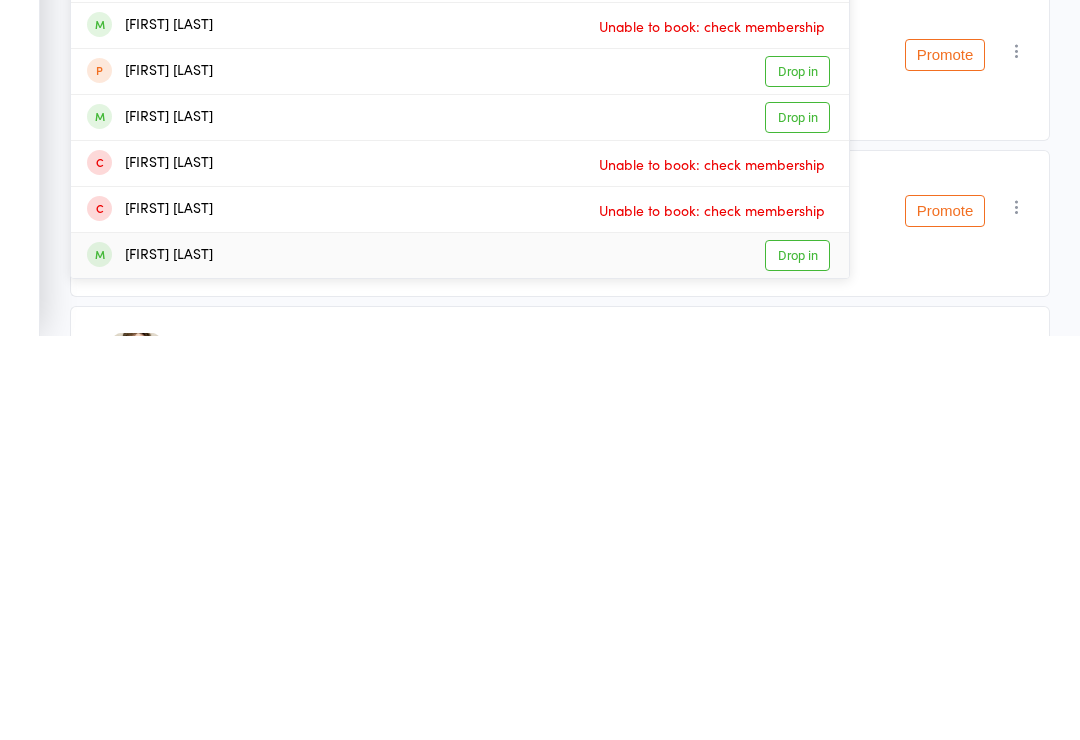 type on "Lucas" 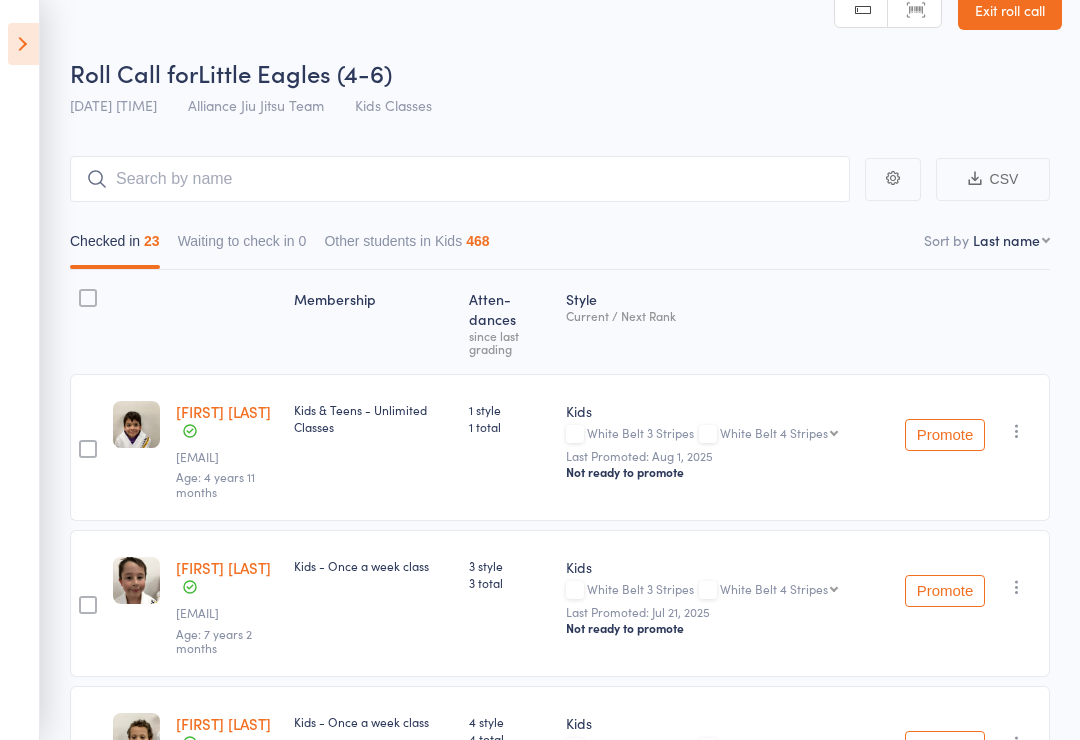 scroll, scrollTop: 37, scrollLeft: 0, axis: vertical 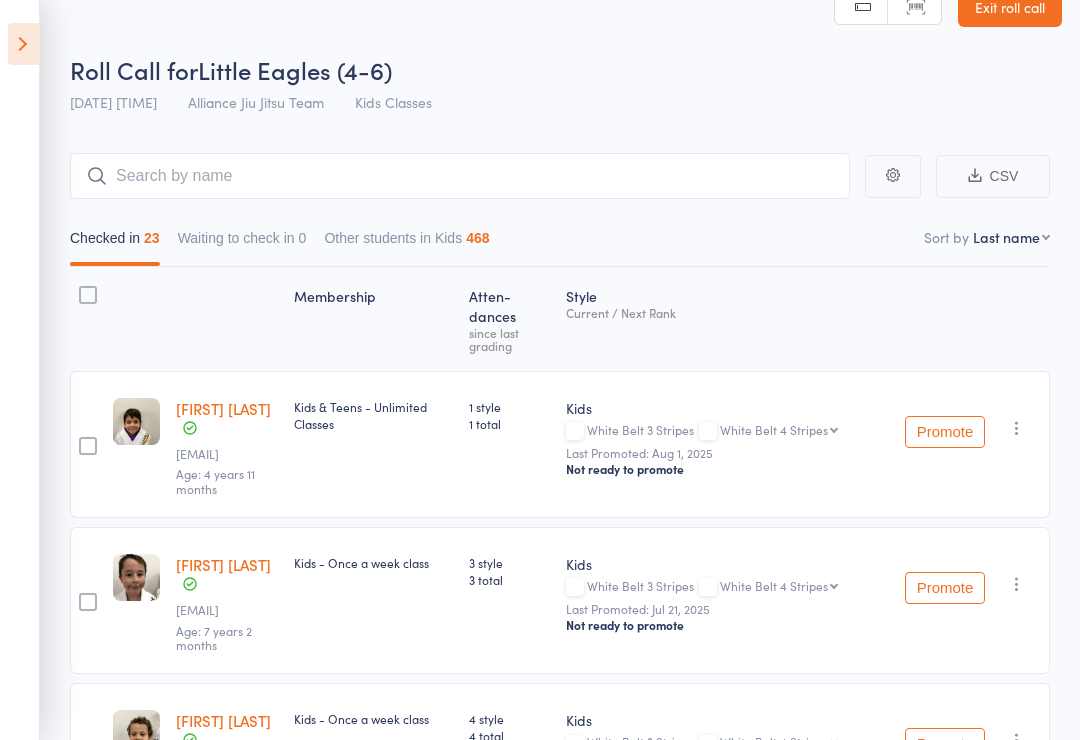 click on "Checked in  23 Waiting to check in  0 Other students in Kids  468" at bounding box center [560, 243] 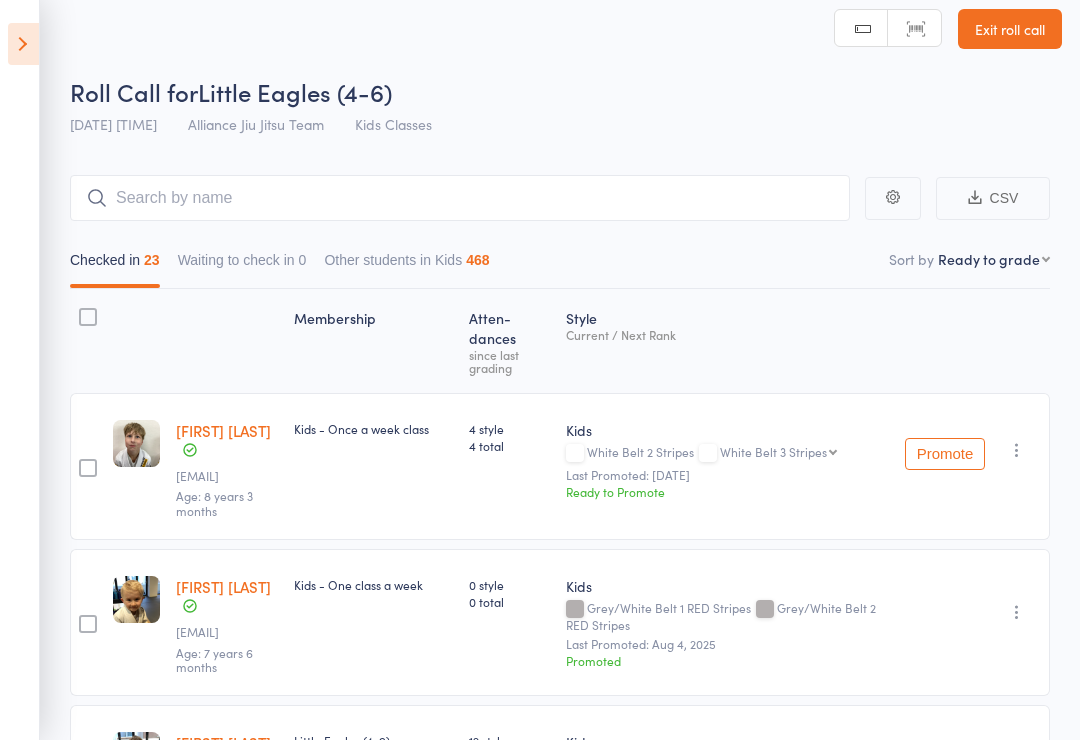 scroll, scrollTop: 0, scrollLeft: 0, axis: both 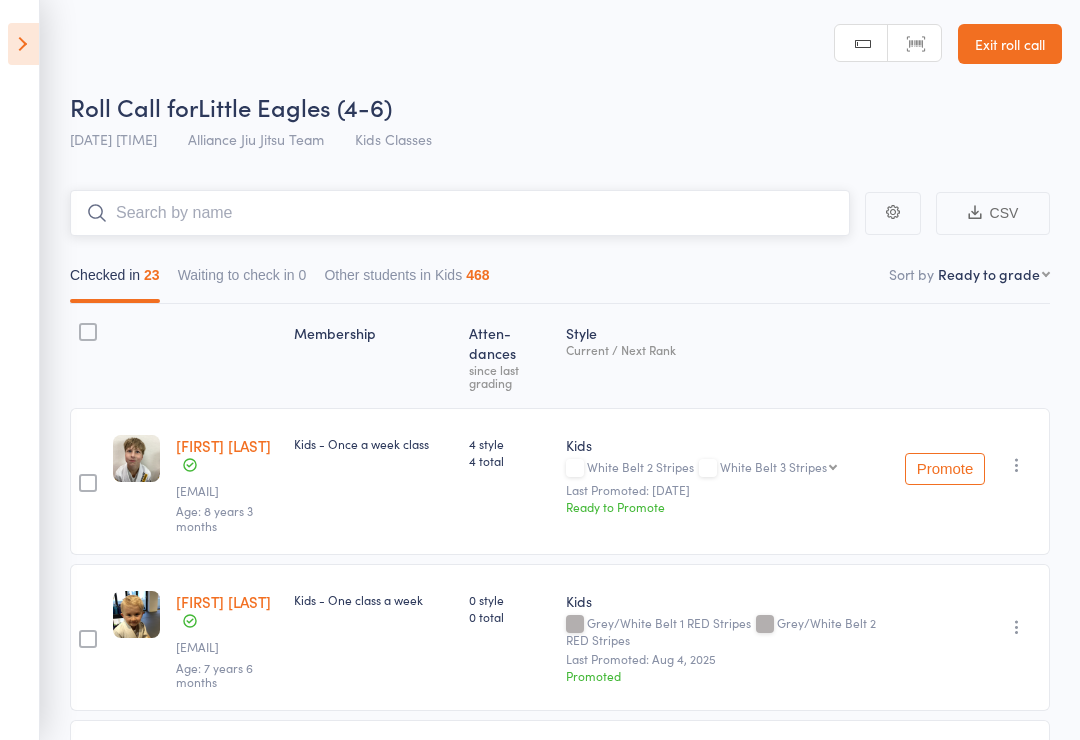click at bounding box center [460, 213] 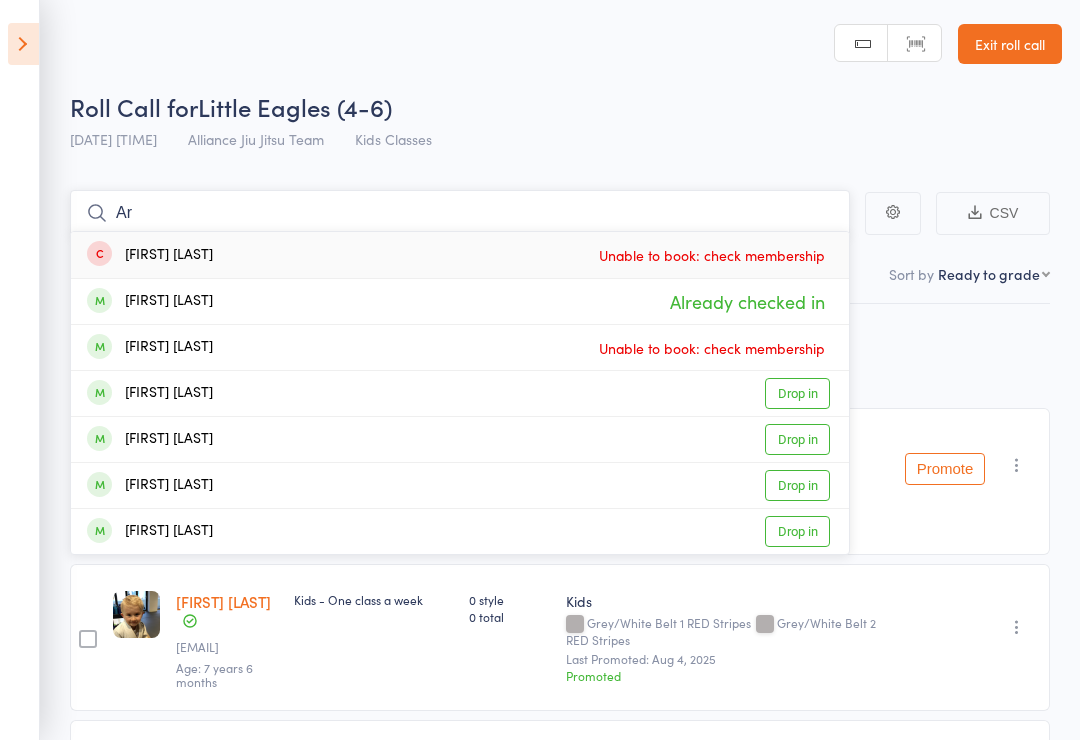 type on "A" 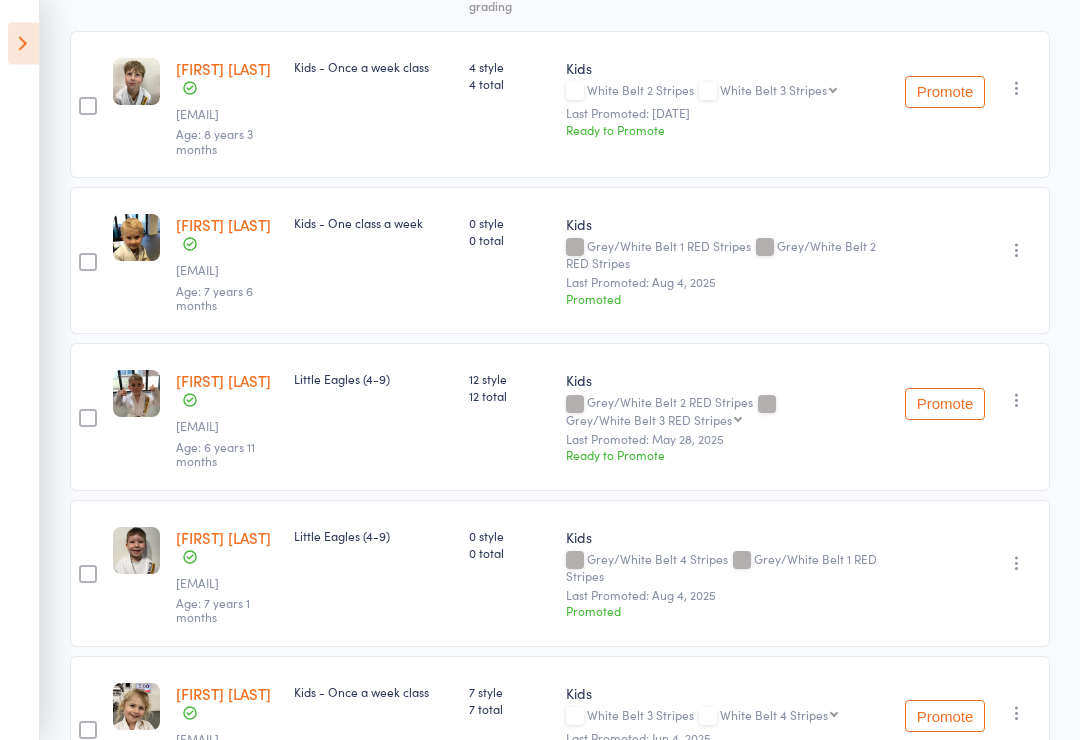 scroll, scrollTop: 376, scrollLeft: 0, axis: vertical 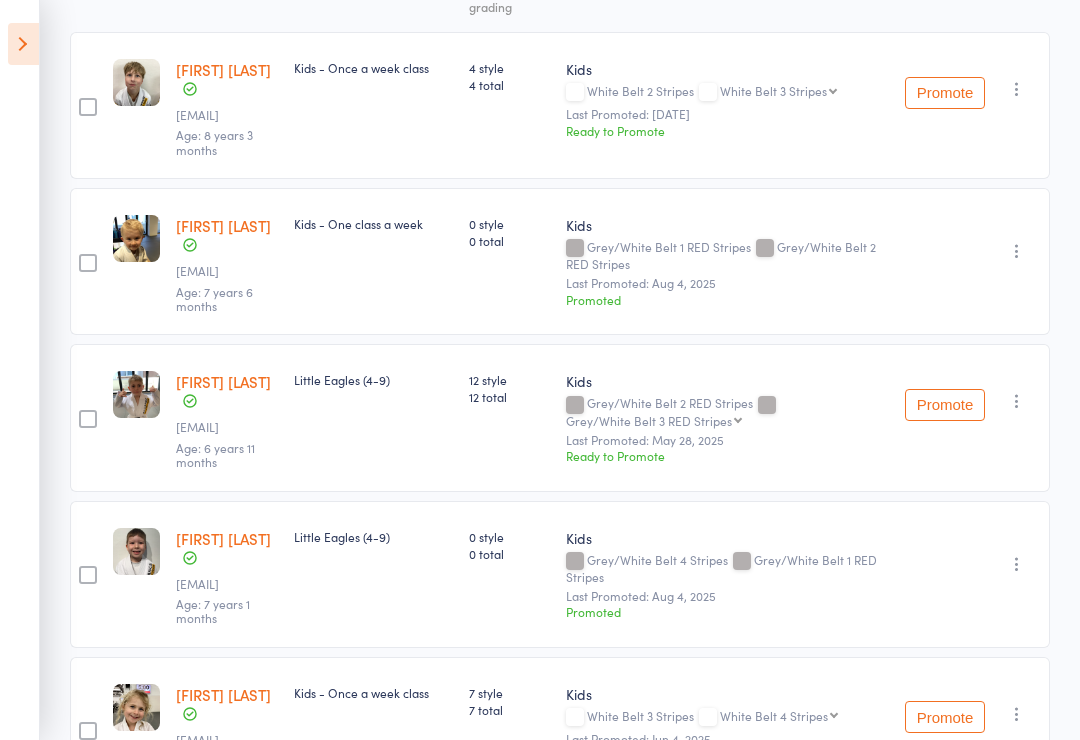click on "Promote" at bounding box center (945, 405) 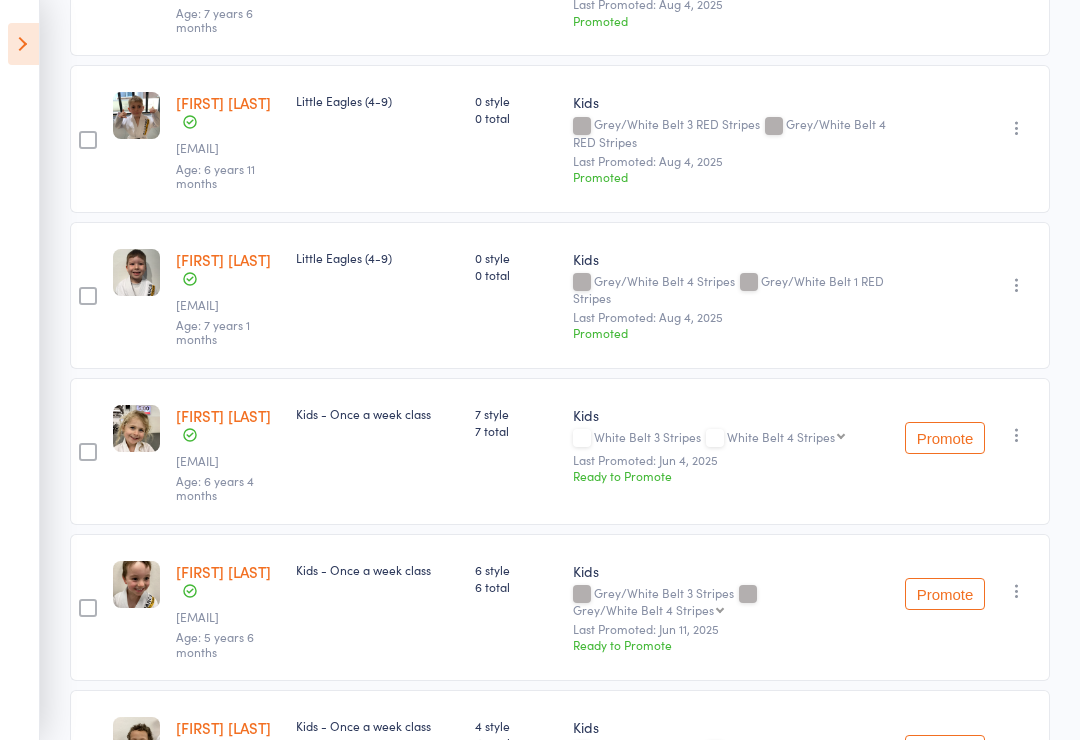 scroll, scrollTop: 635, scrollLeft: 0, axis: vertical 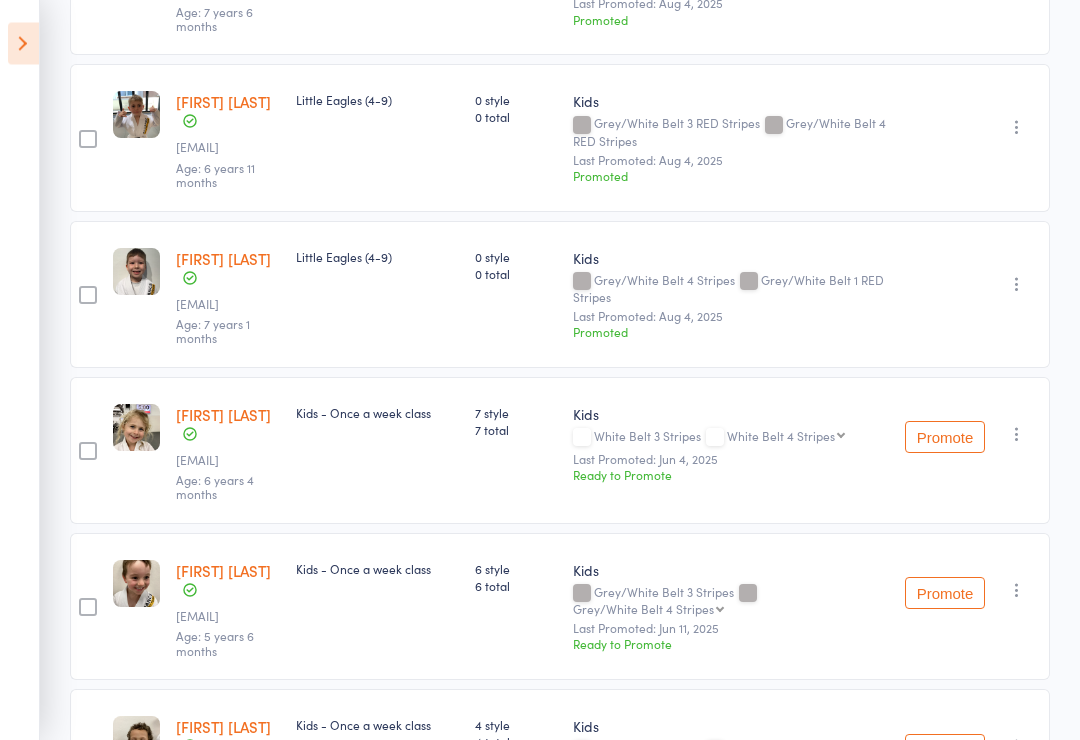 click on "Promote" at bounding box center (945, 438) 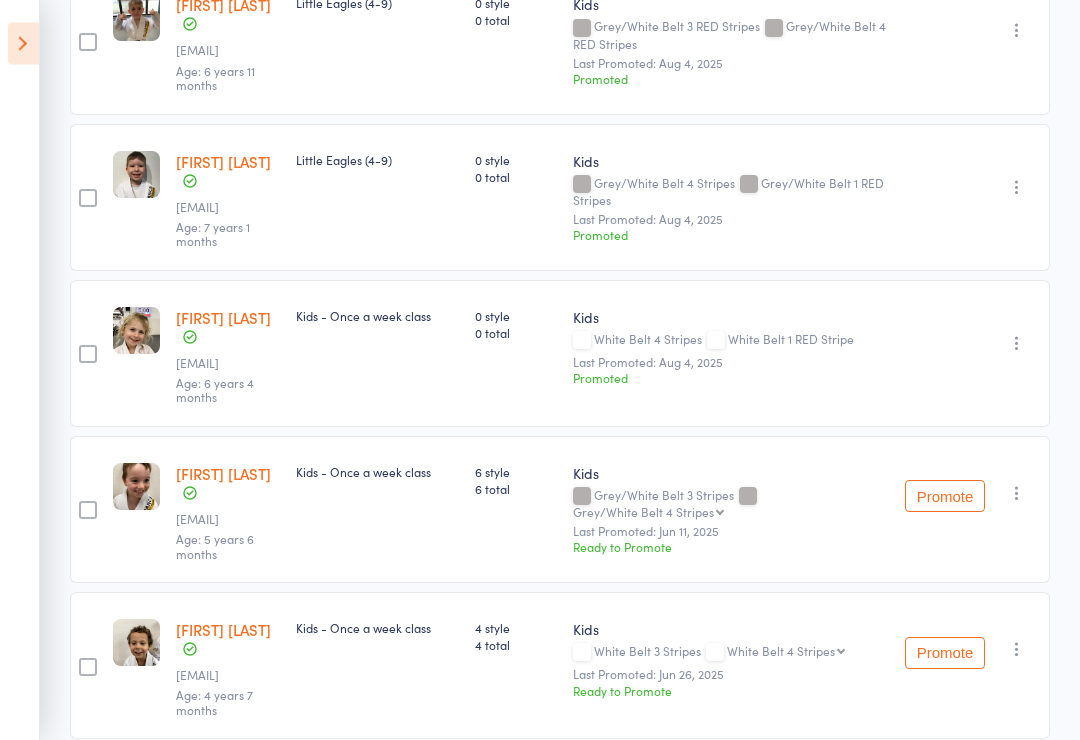 scroll, scrollTop: 733, scrollLeft: 0, axis: vertical 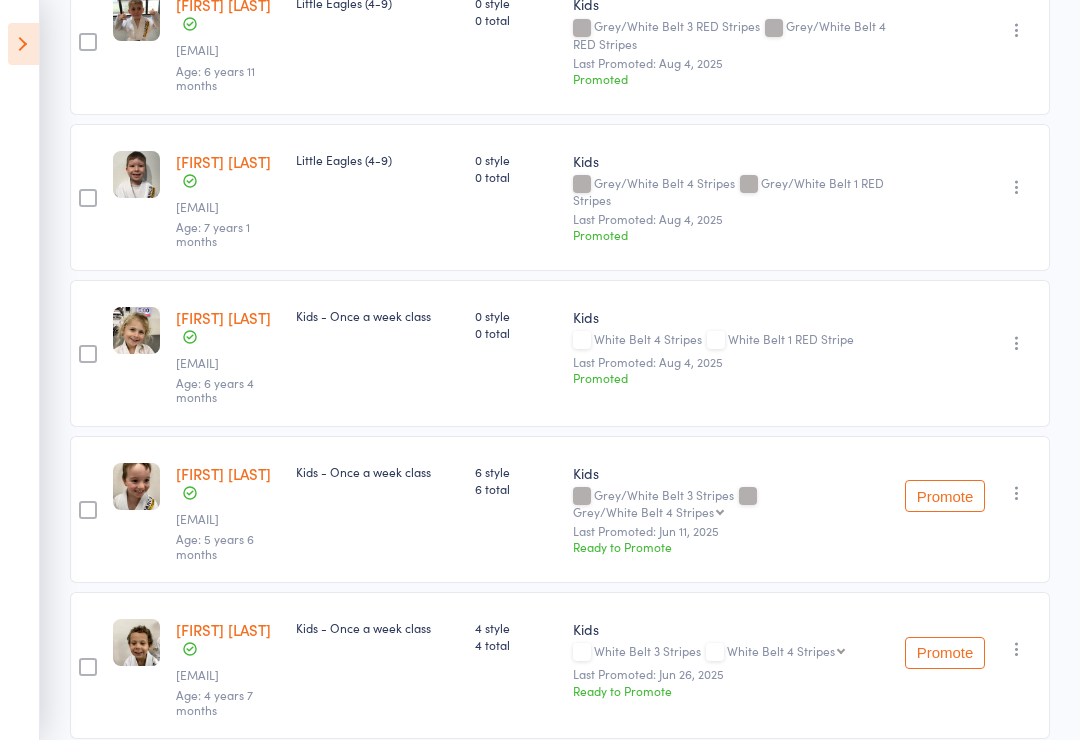 click on "Promote" at bounding box center (945, 496) 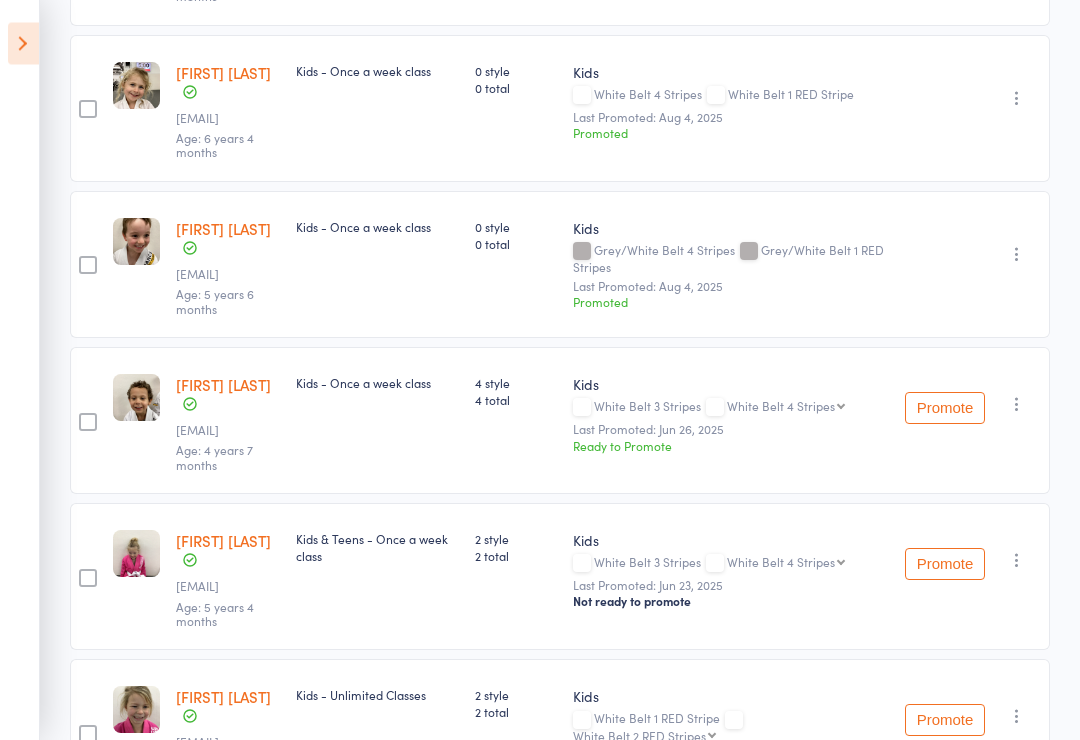 scroll, scrollTop: 1002, scrollLeft: 0, axis: vertical 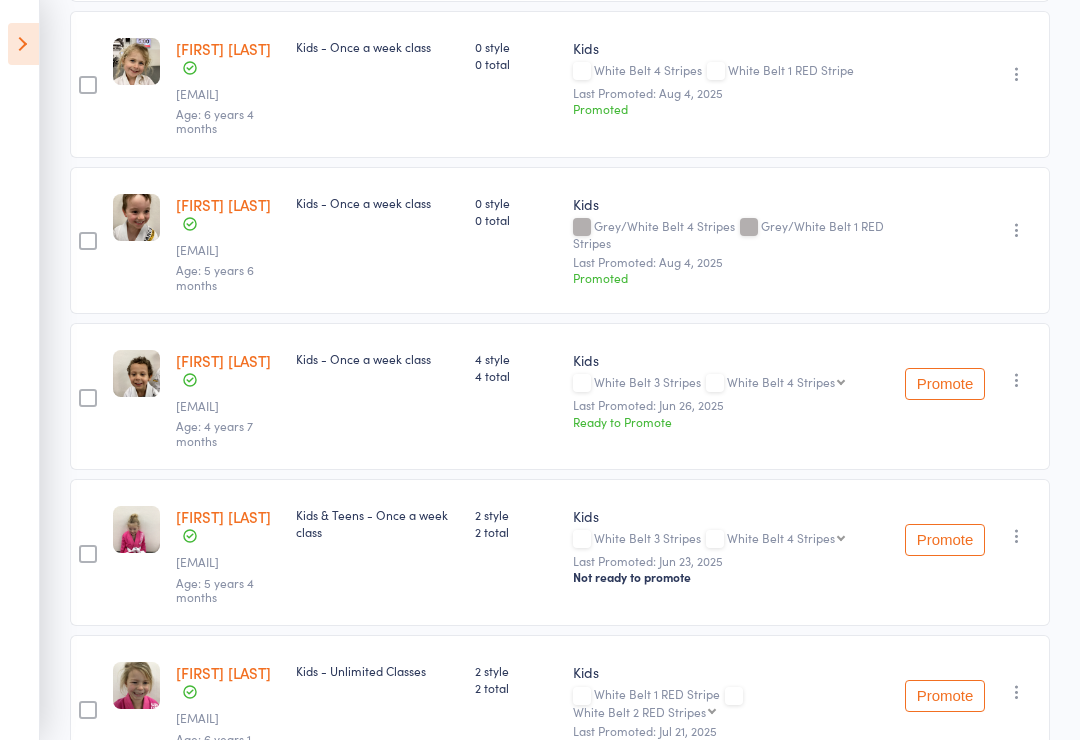 click on "Promote" at bounding box center (945, 384) 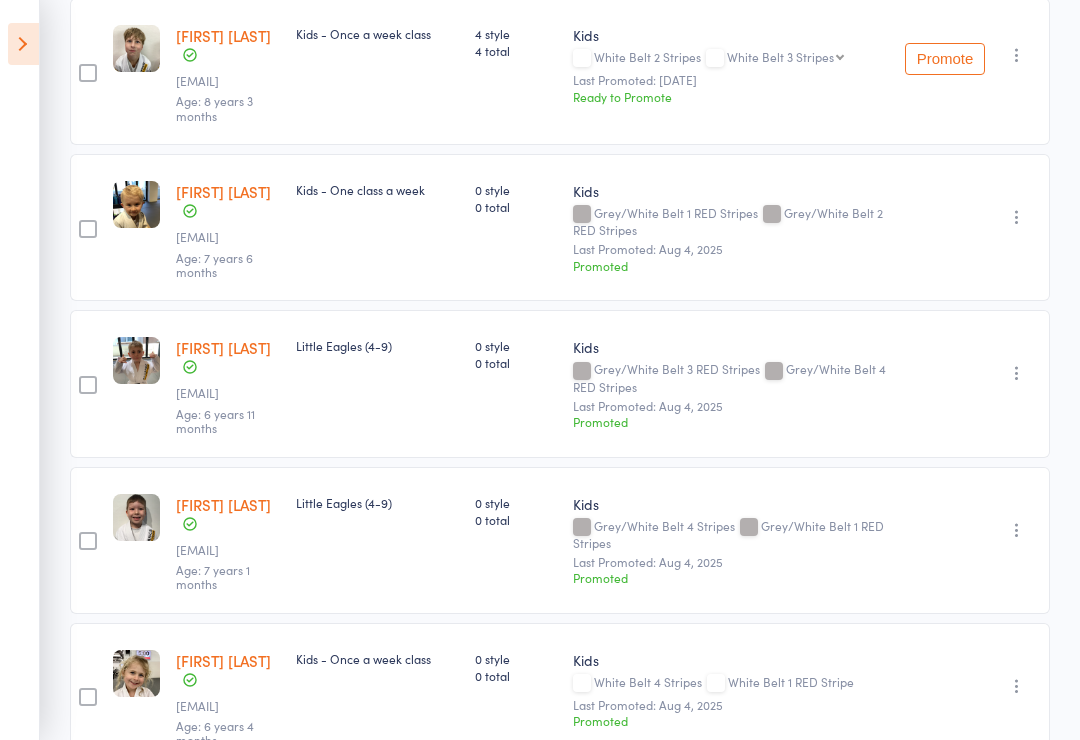 scroll, scrollTop: 0, scrollLeft: 0, axis: both 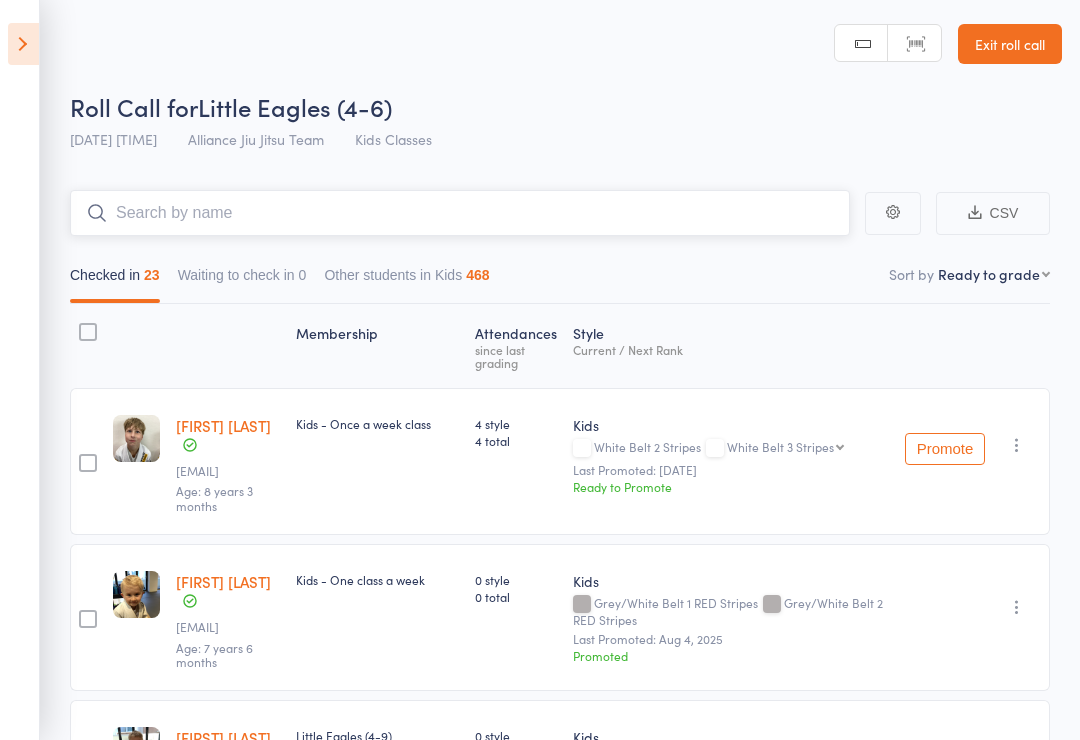 click at bounding box center (460, 213) 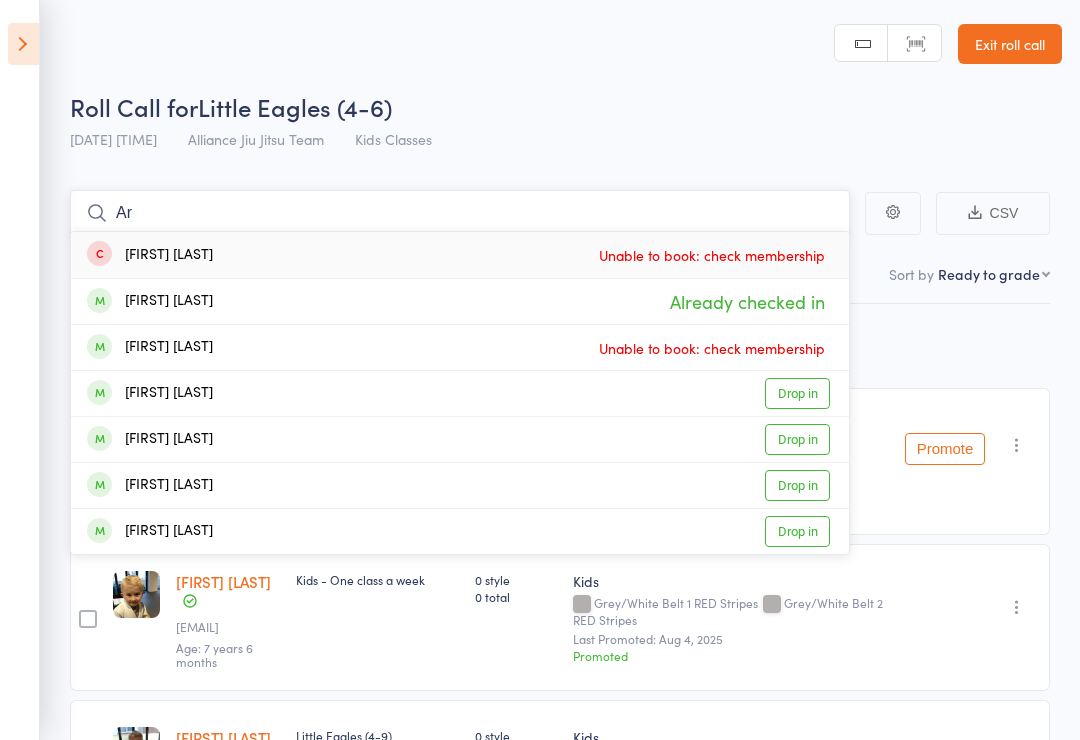 type on "A" 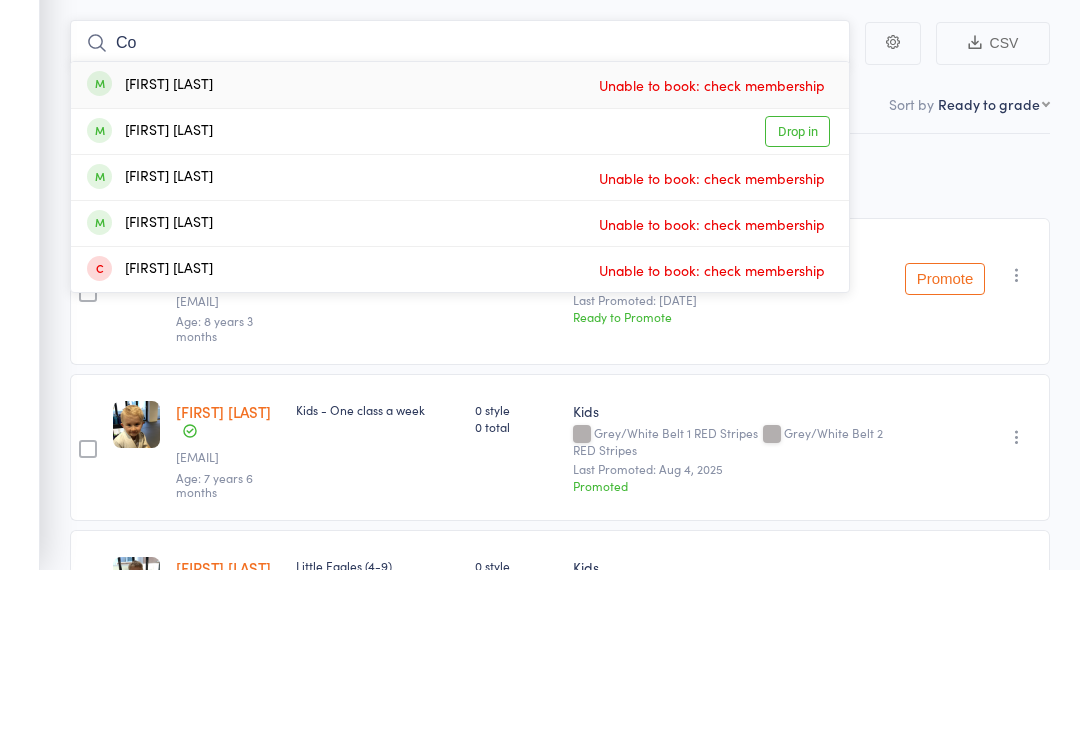type on "C" 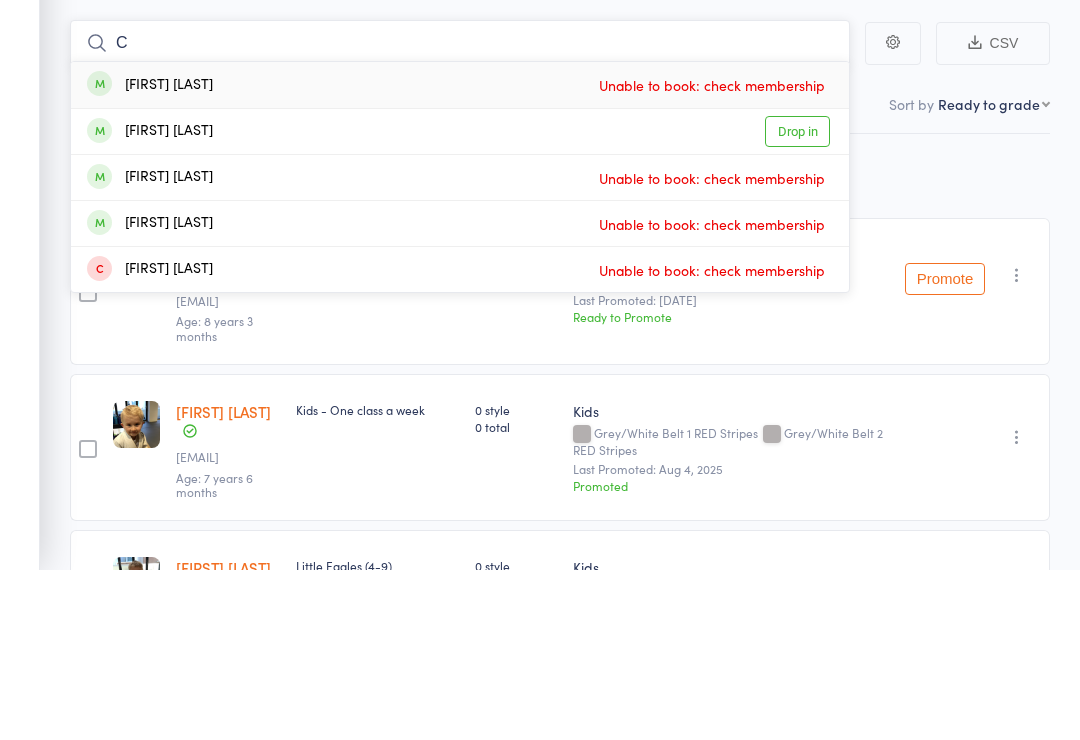 type 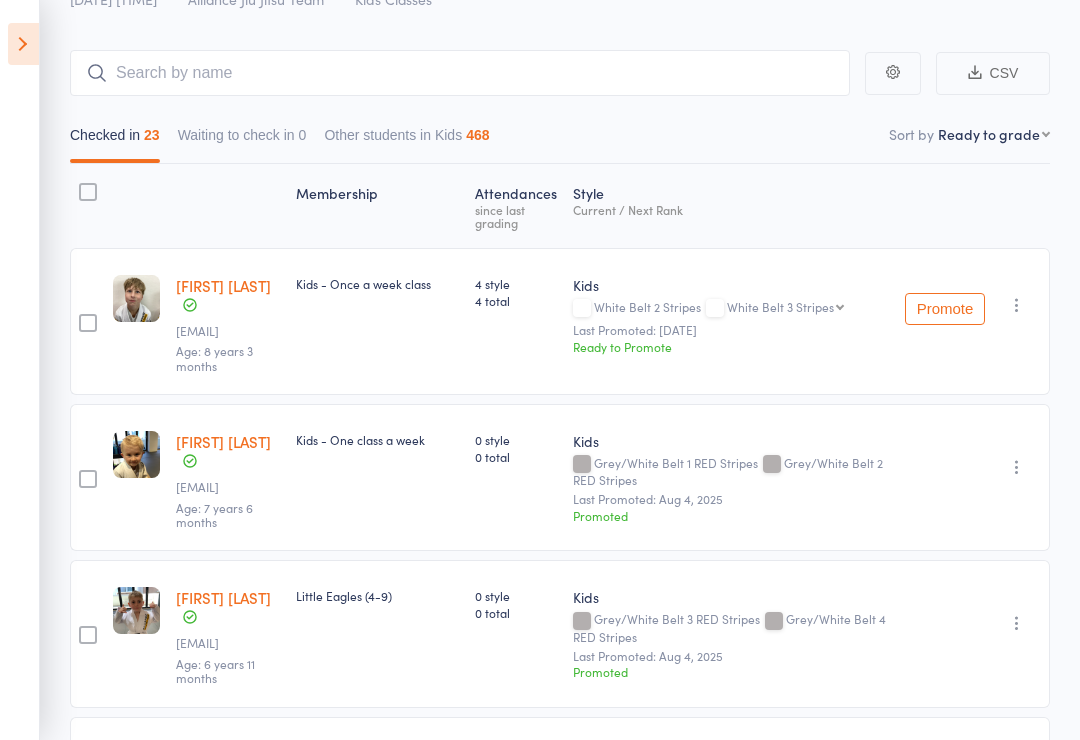 scroll, scrollTop: 119, scrollLeft: 0, axis: vertical 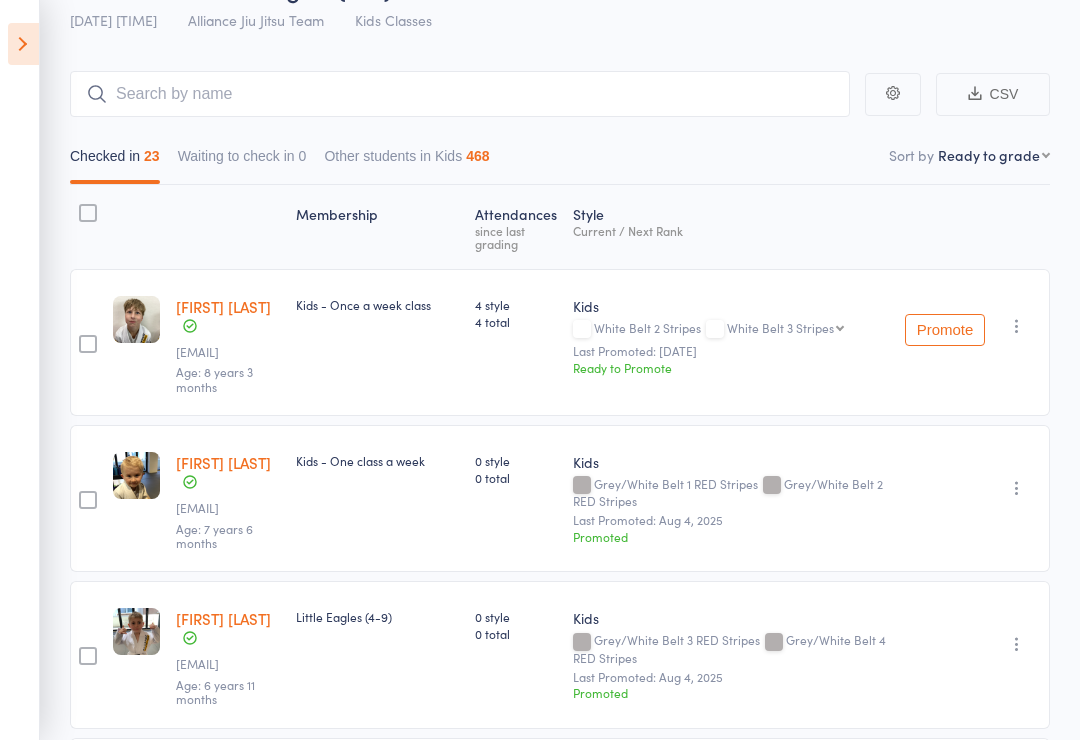 click at bounding box center [23, 44] 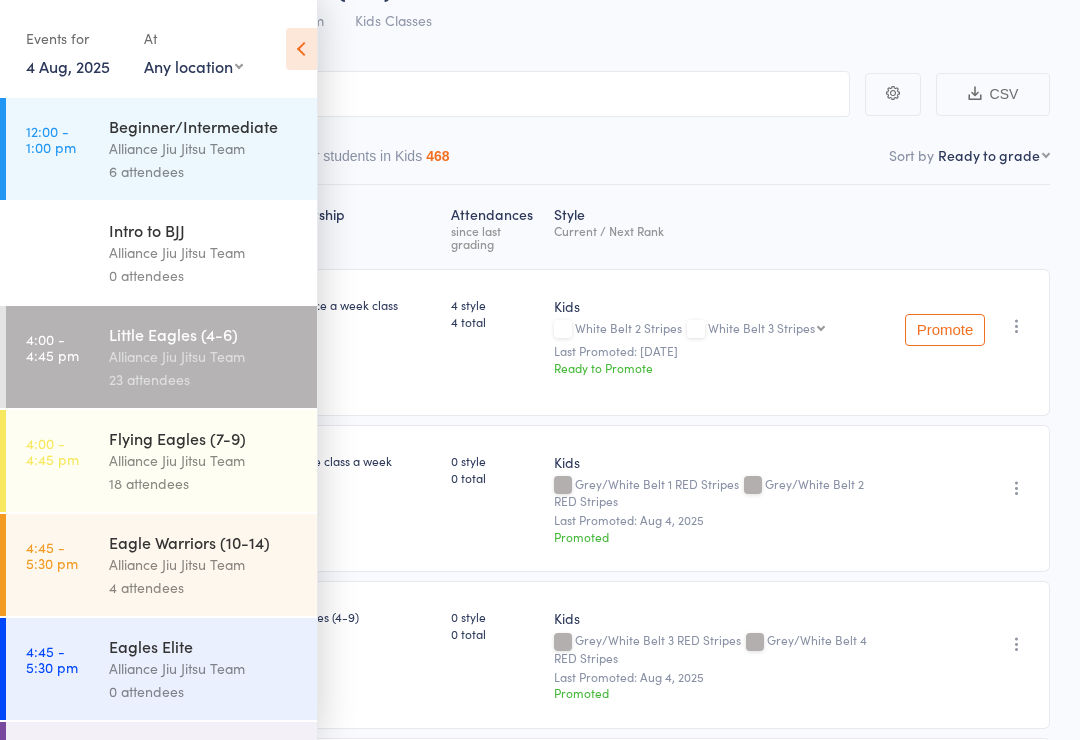 click on "Alliance Jiu Jitsu Team" at bounding box center (204, 460) 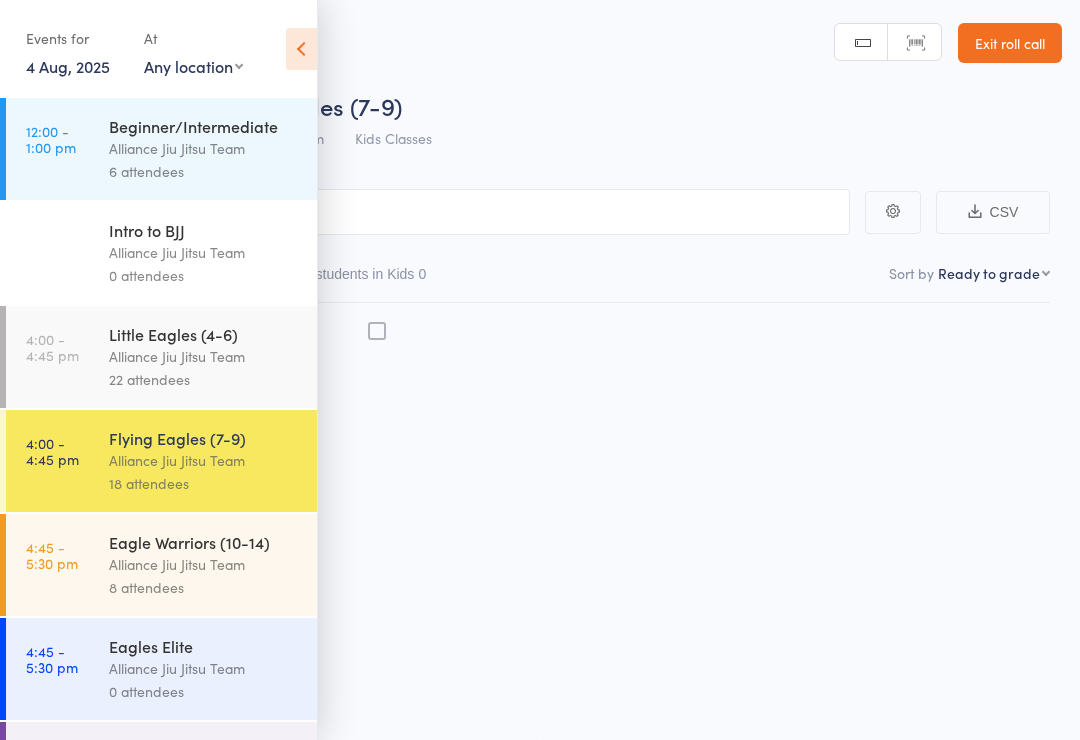 scroll, scrollTop: 14, scrollLeft: 0, axis: vertical 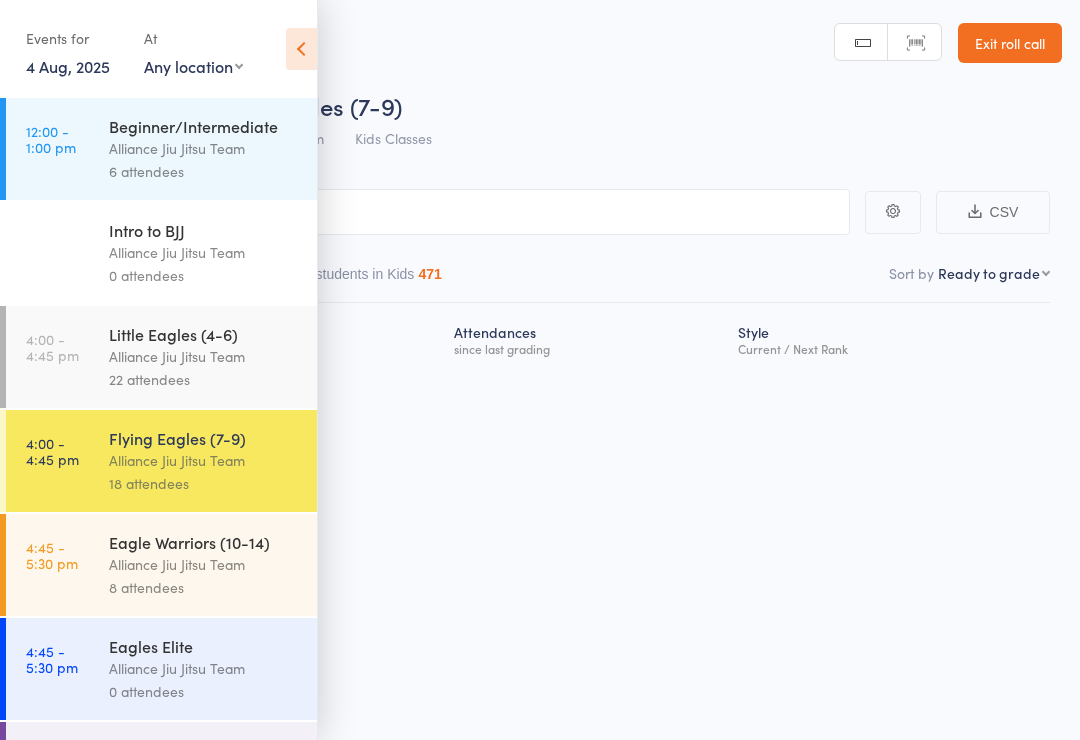 click at bounding box center (301, 49) 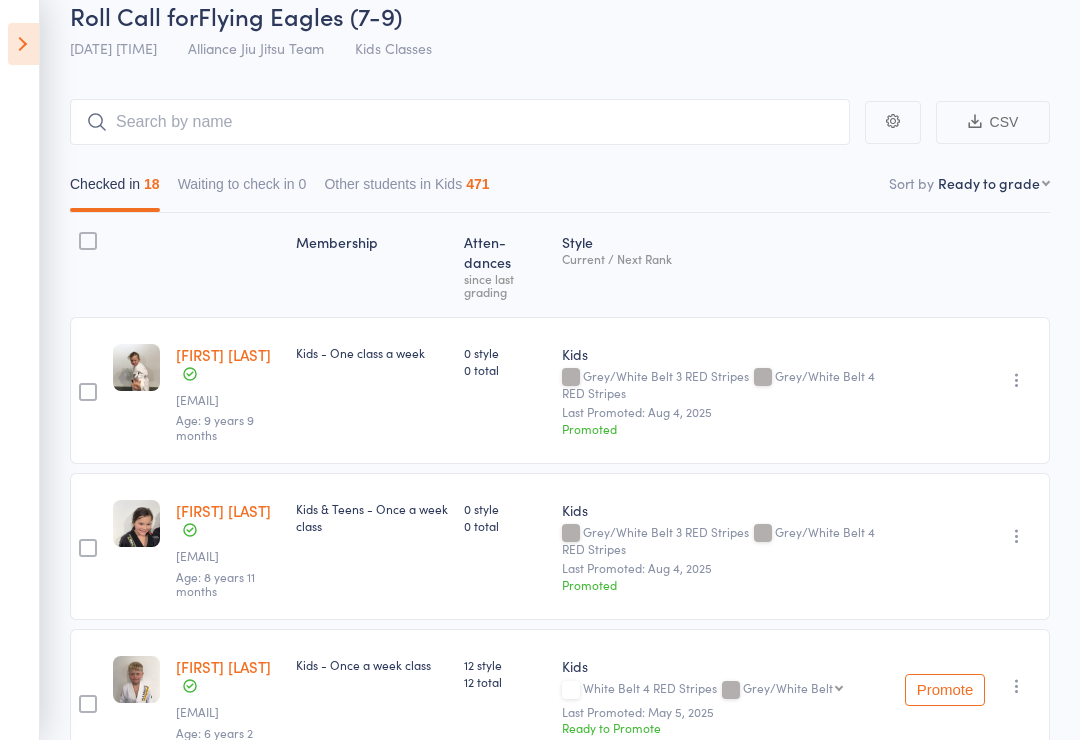scroll, scrollTop: 0, scrollLeft: 0, axis: both 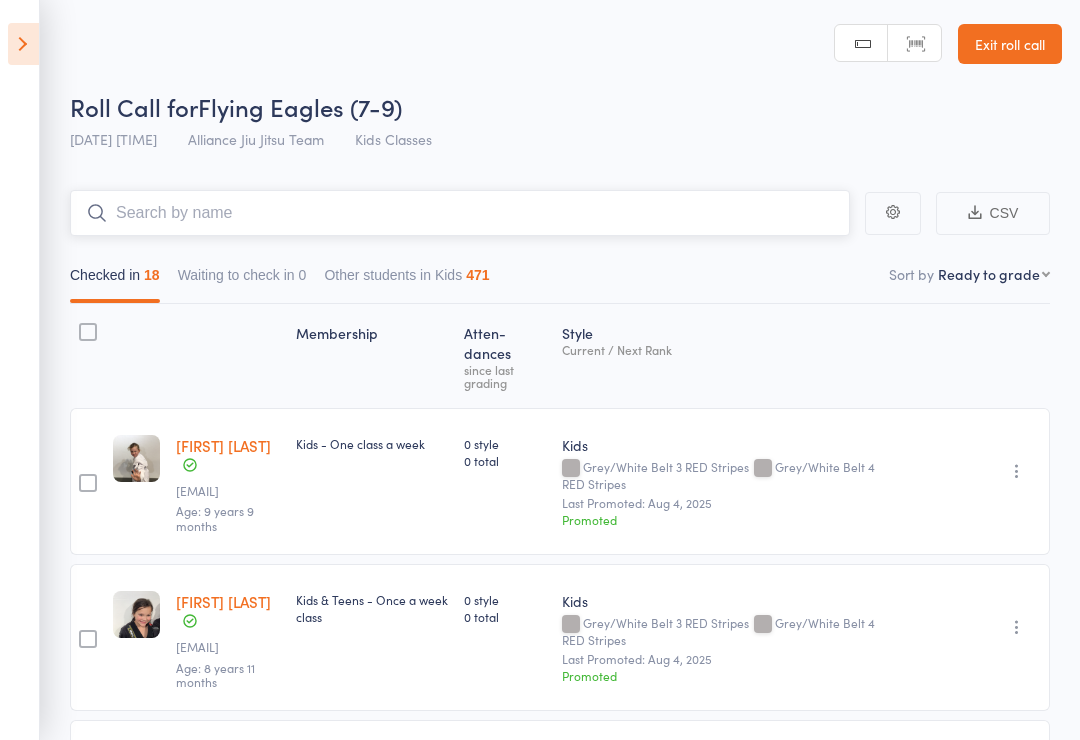 click at bounding box center (460, 213) 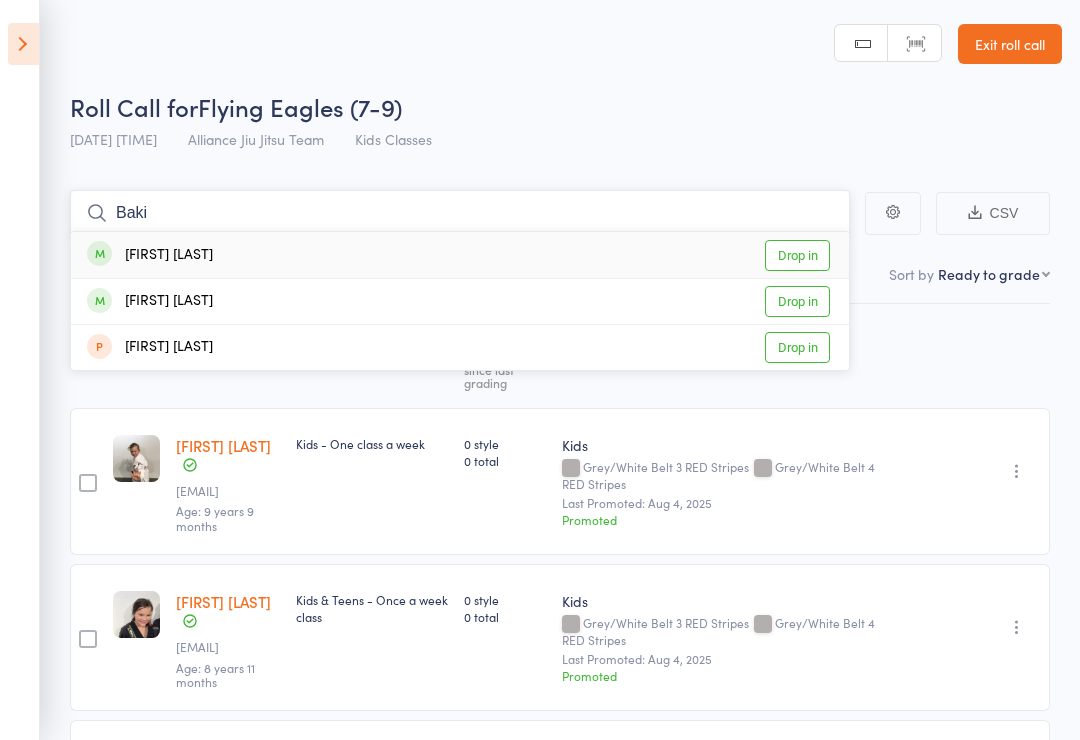 type on "Baki" 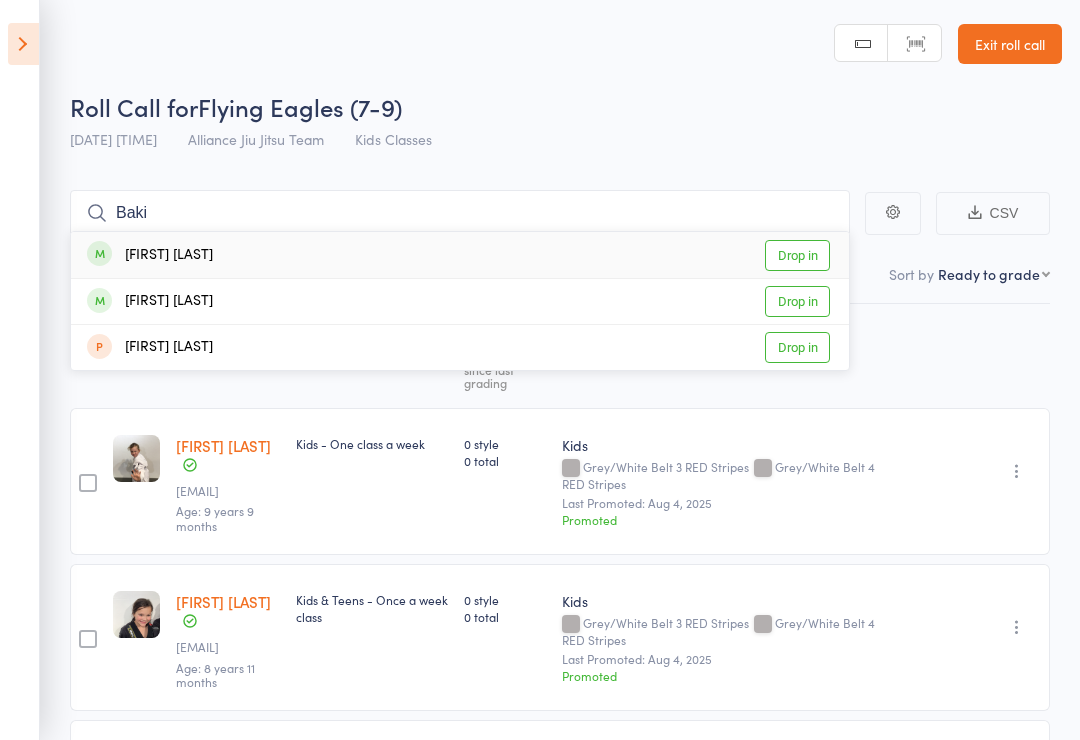 click on "Roll Call for  Flying Eagles (7-9) [DATE] [TIME]  Alliance Jiu Jitsu Team  Kids Classes  Manual search Scanner input Exit roll call" at bounding box center [540, 80] 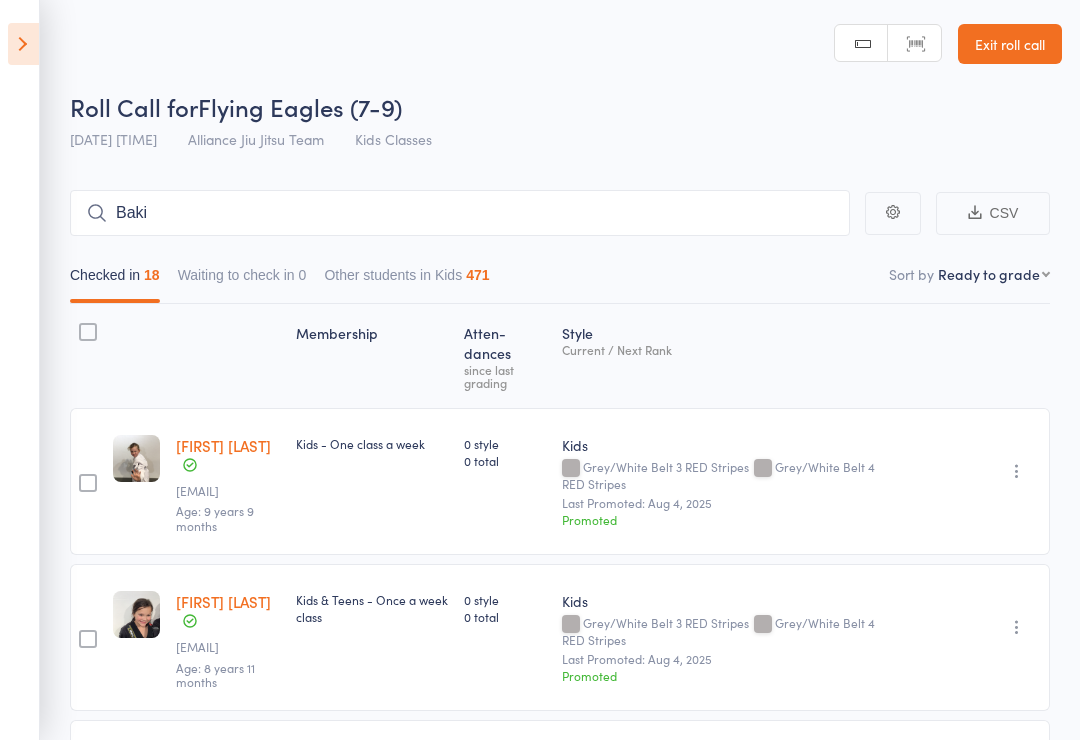 click at bounding box center (23, 44) 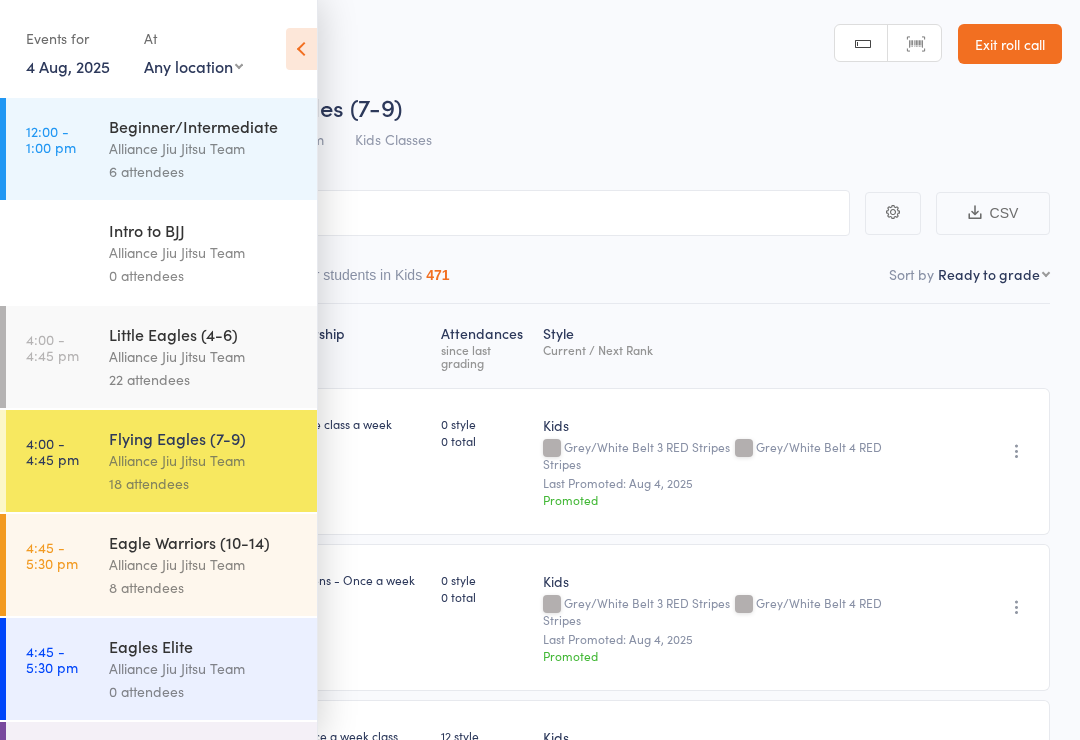 click on "Alliance Jiu Jitsu Team" at bounding box center (204, 356) 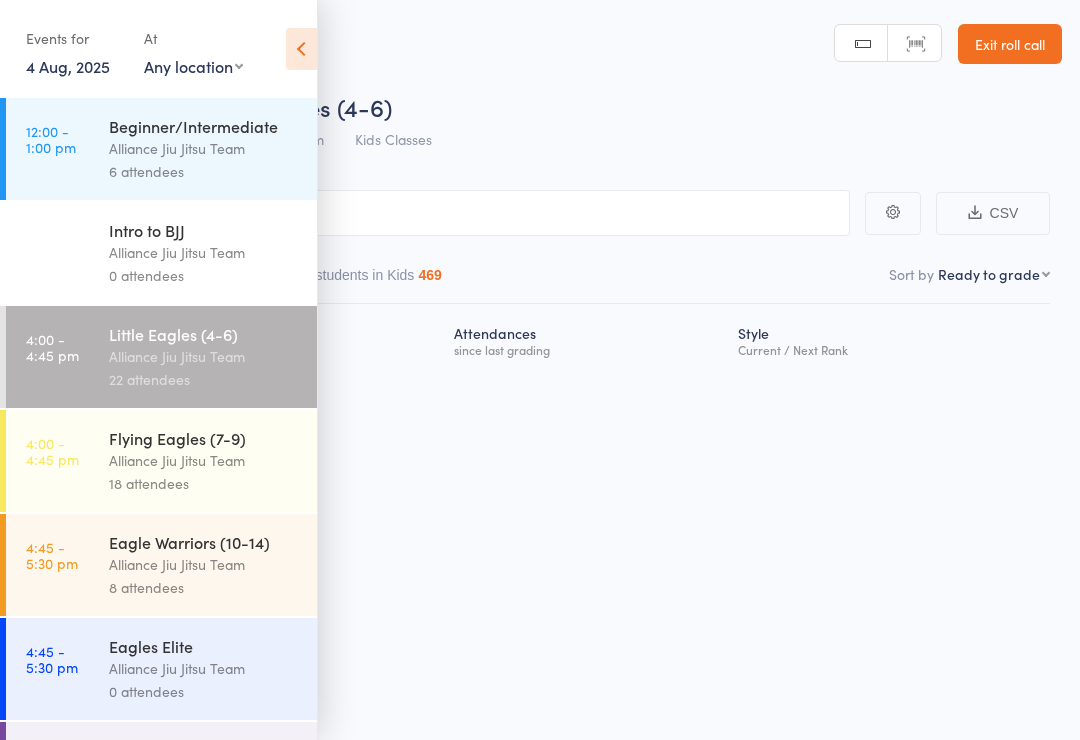 click at bounding box center [301, 49] 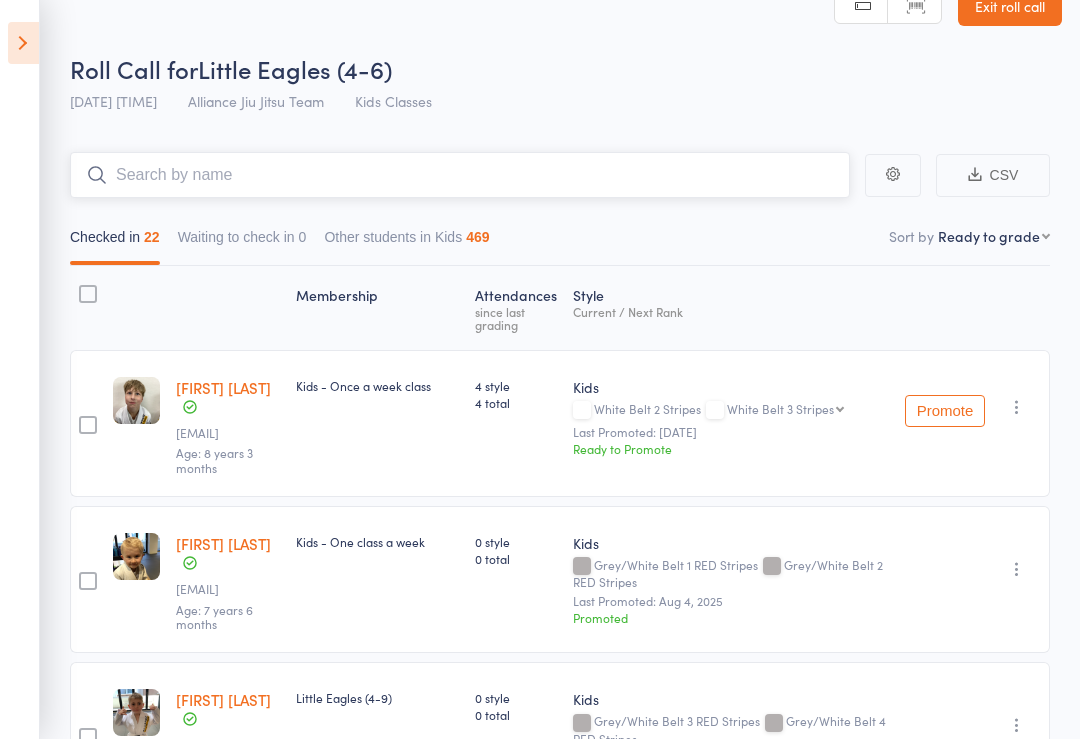 click at bounding box center (460, 176) 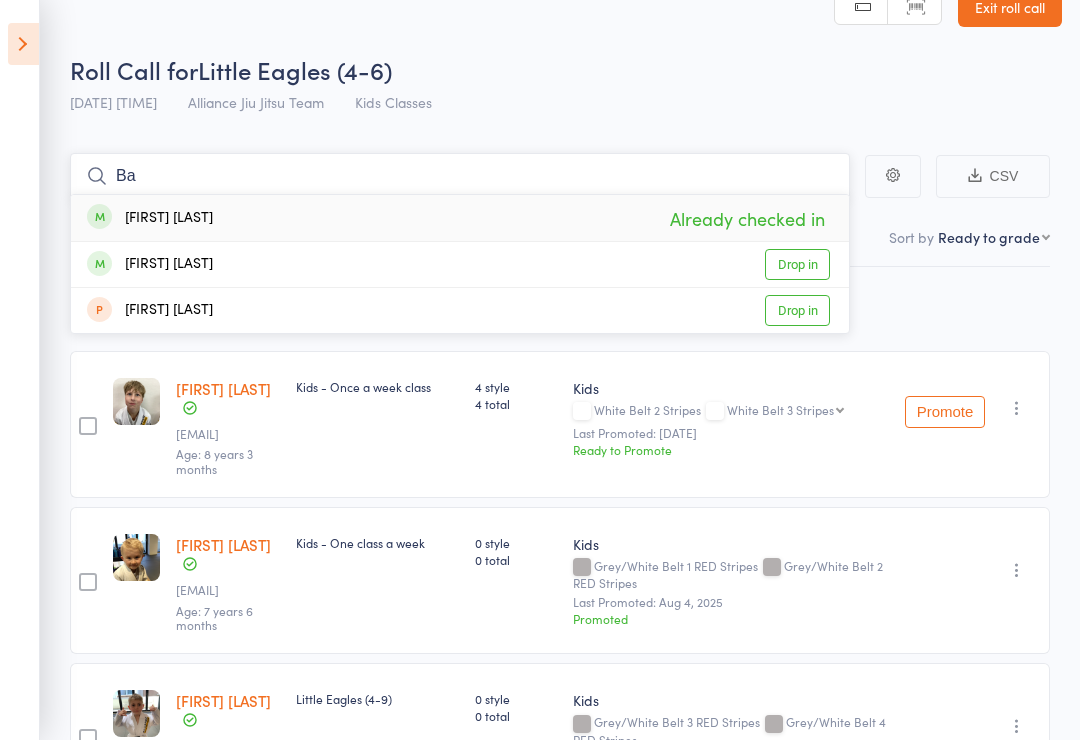 type on "B" 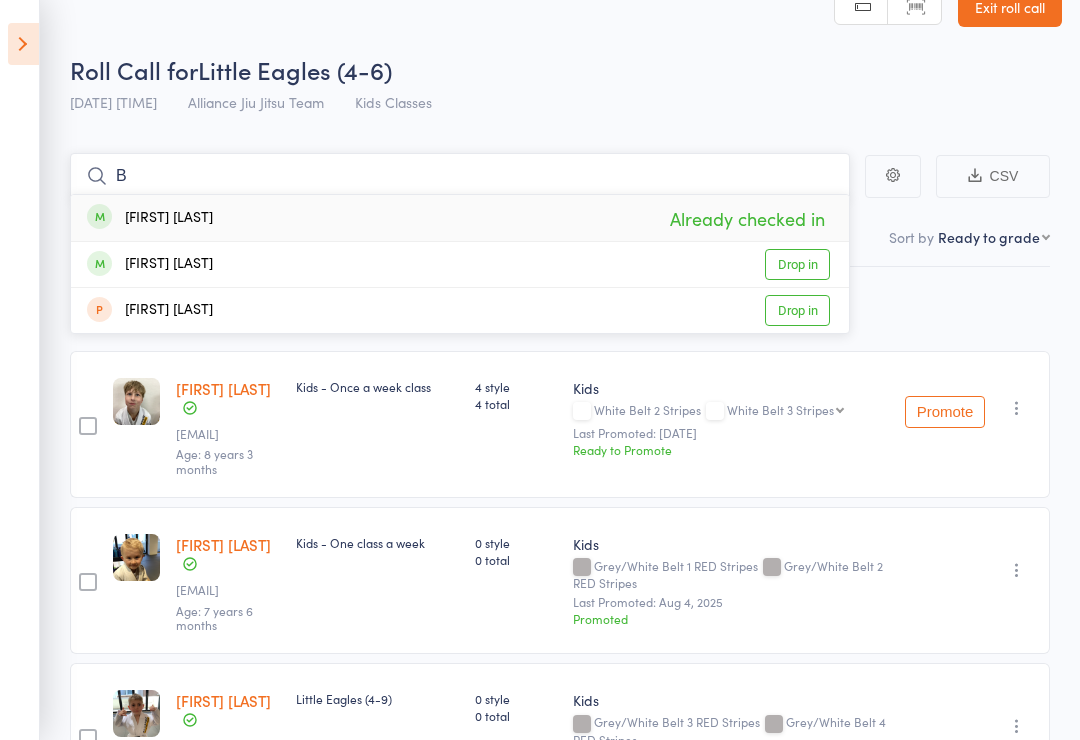 type 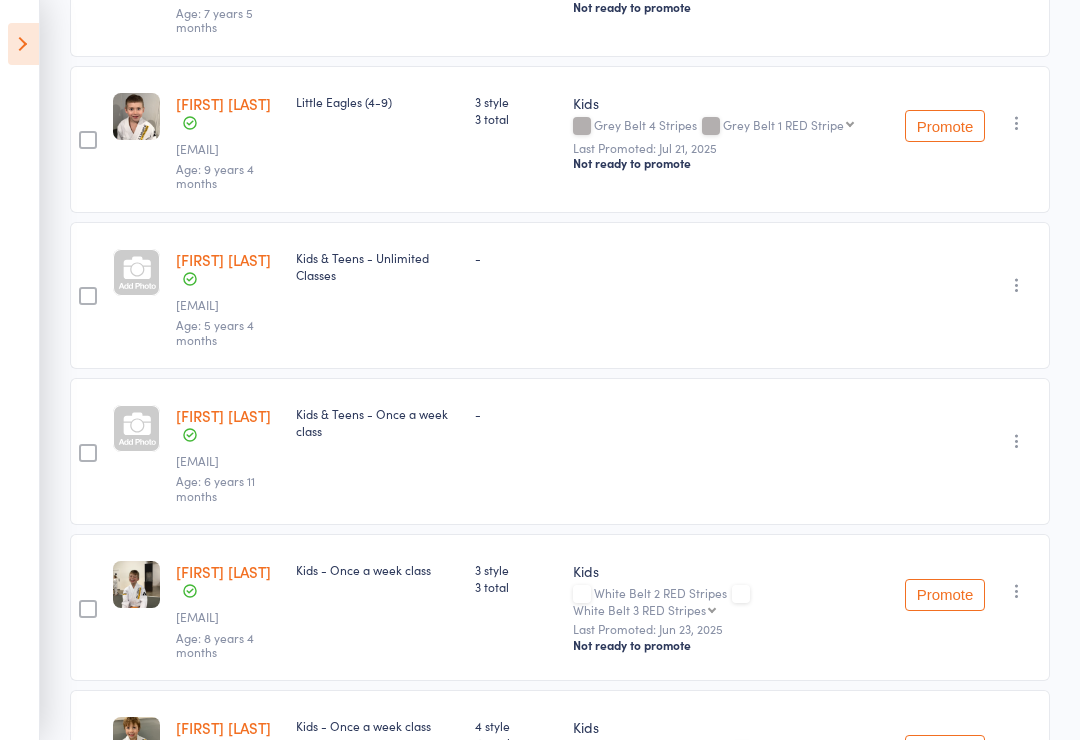 scroll, scrollTop: 2342, scrollLeft: 0, axis: vertical 